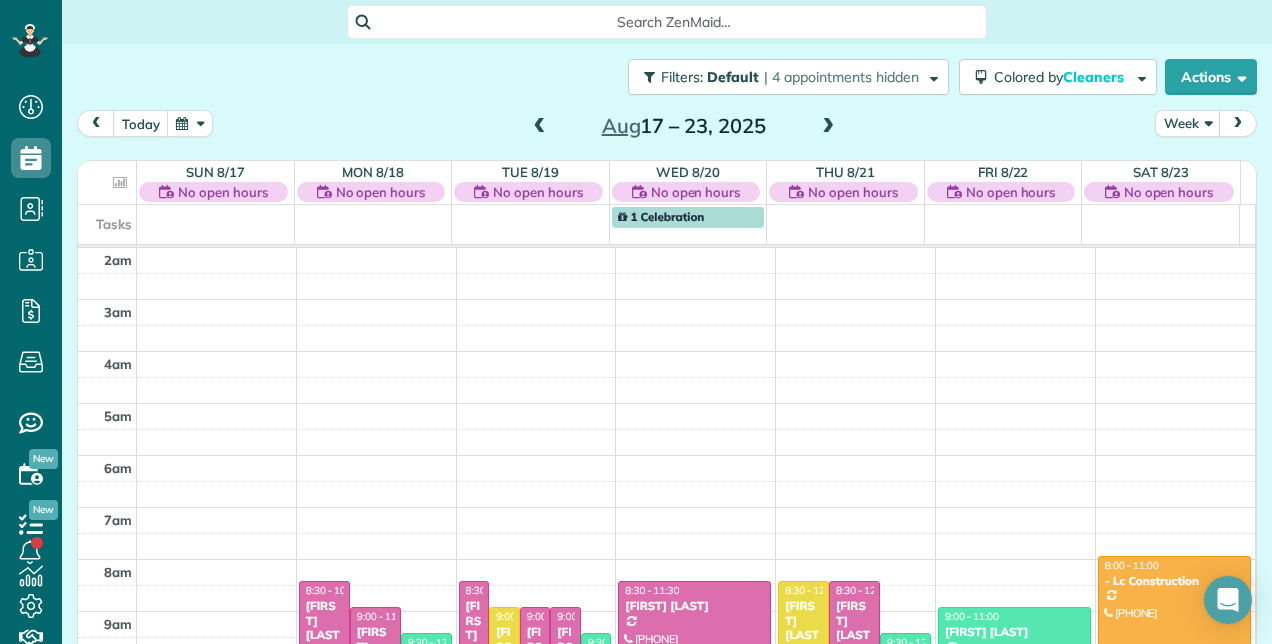scroll, scrollTop: 0, scrollLeft: 0, axis: both 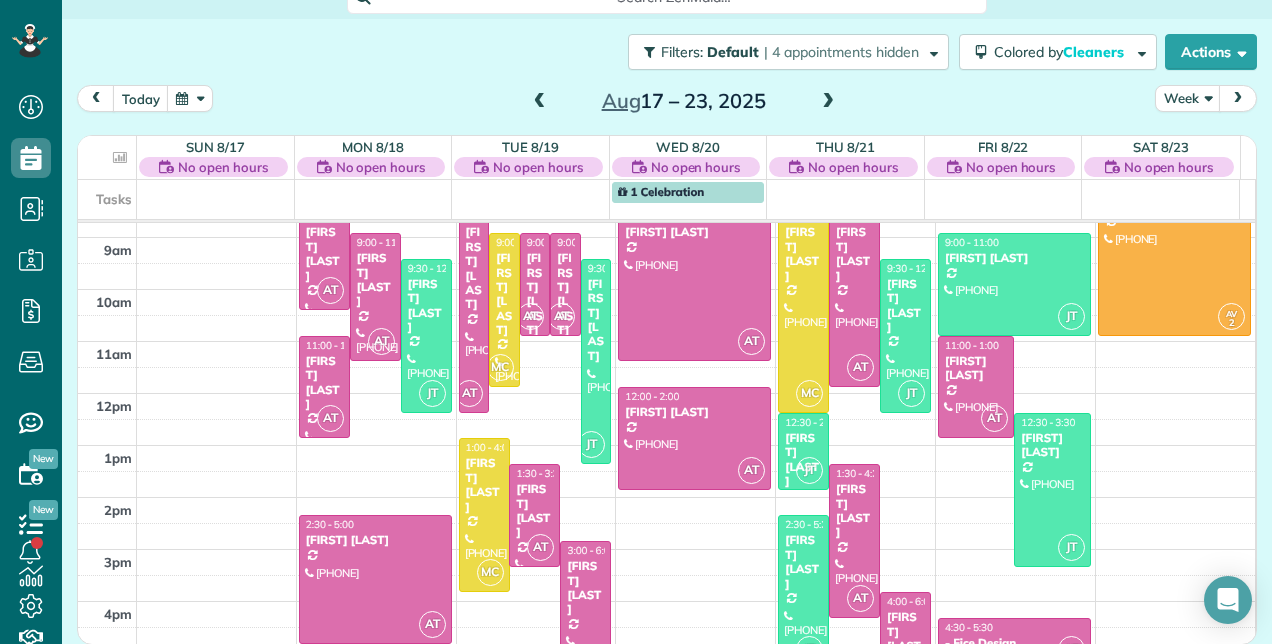 click at bounding box center [540, 102] 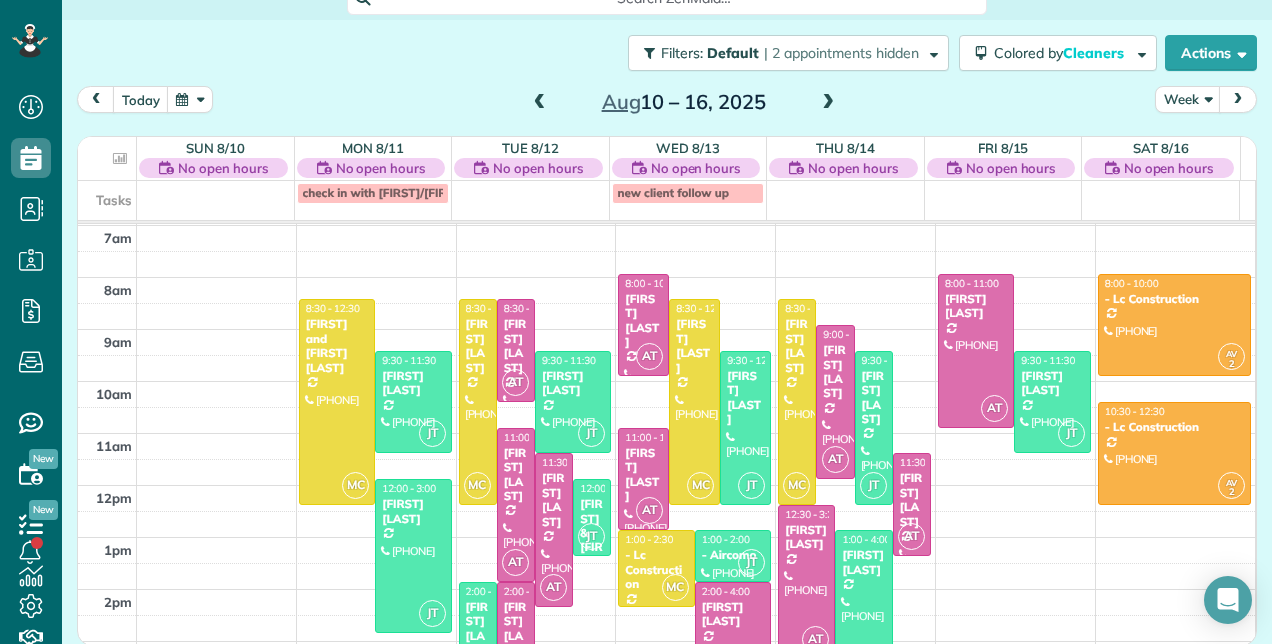 click at bounding box center (540, 103) 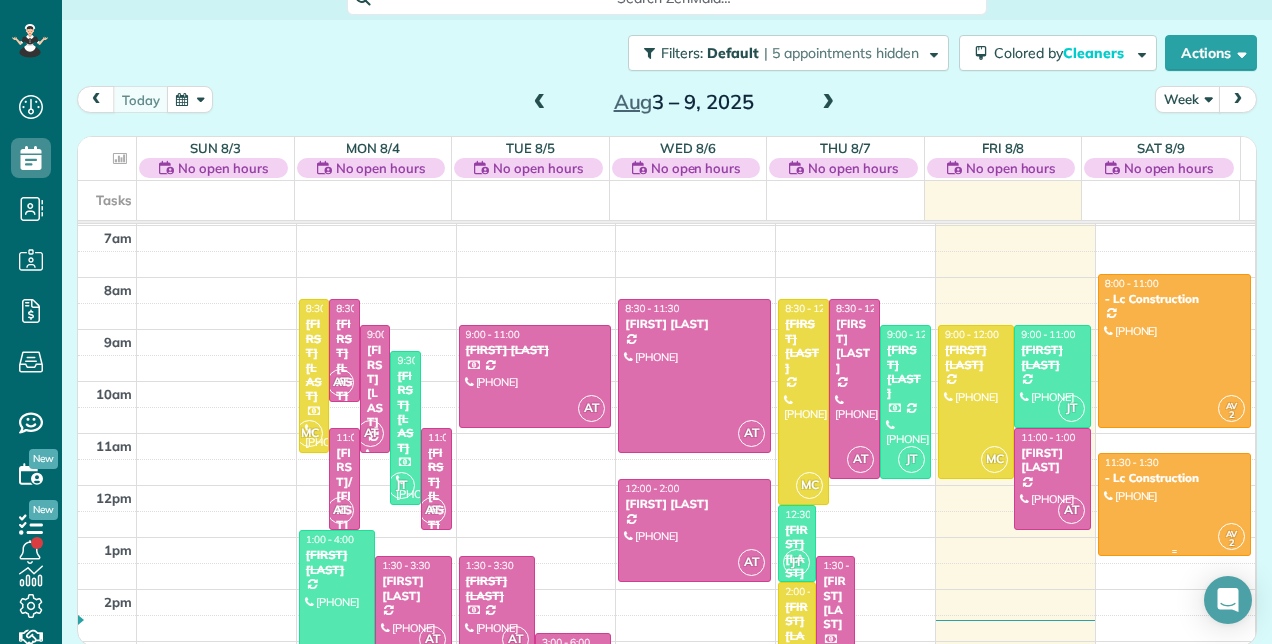 click at bounding box center [1174, 504] 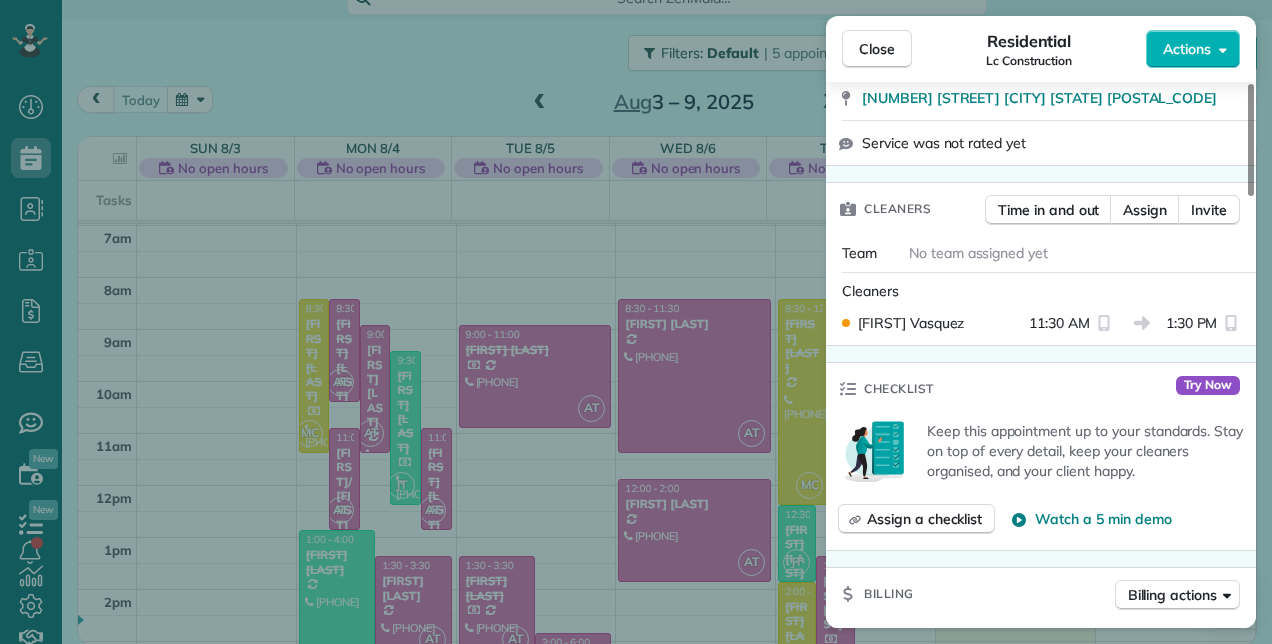 scroll, scrollTop: 0, scrollLeft: 0, axis: both 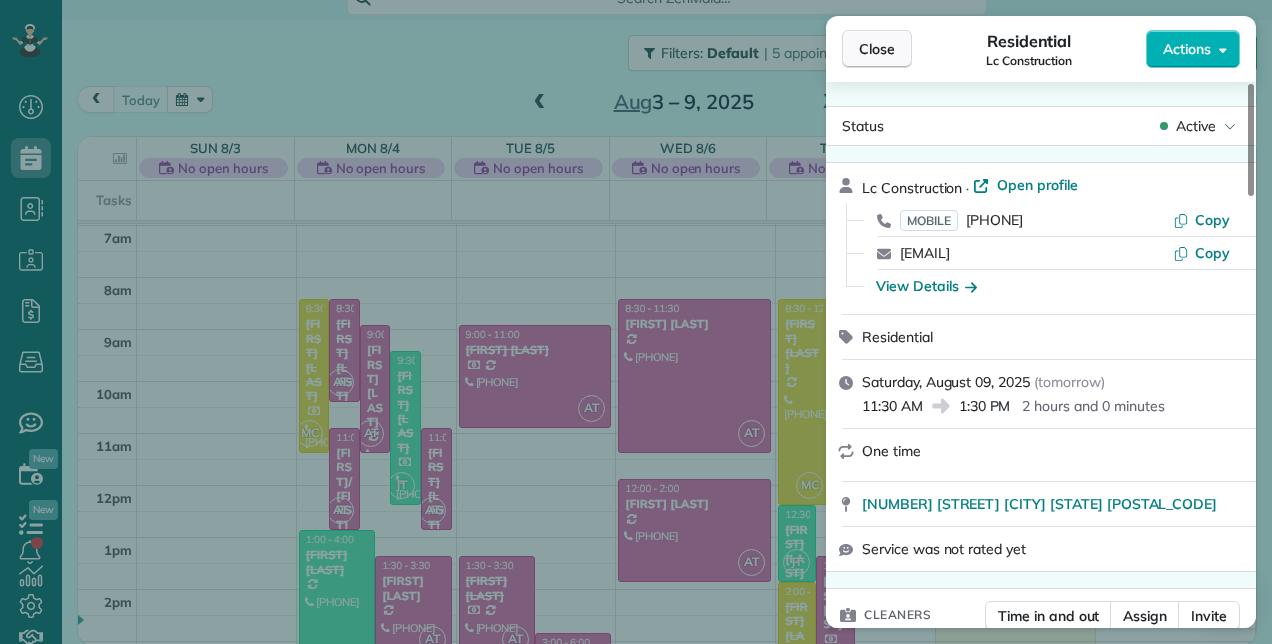 click on "Close" at bounding box center (877, 49) 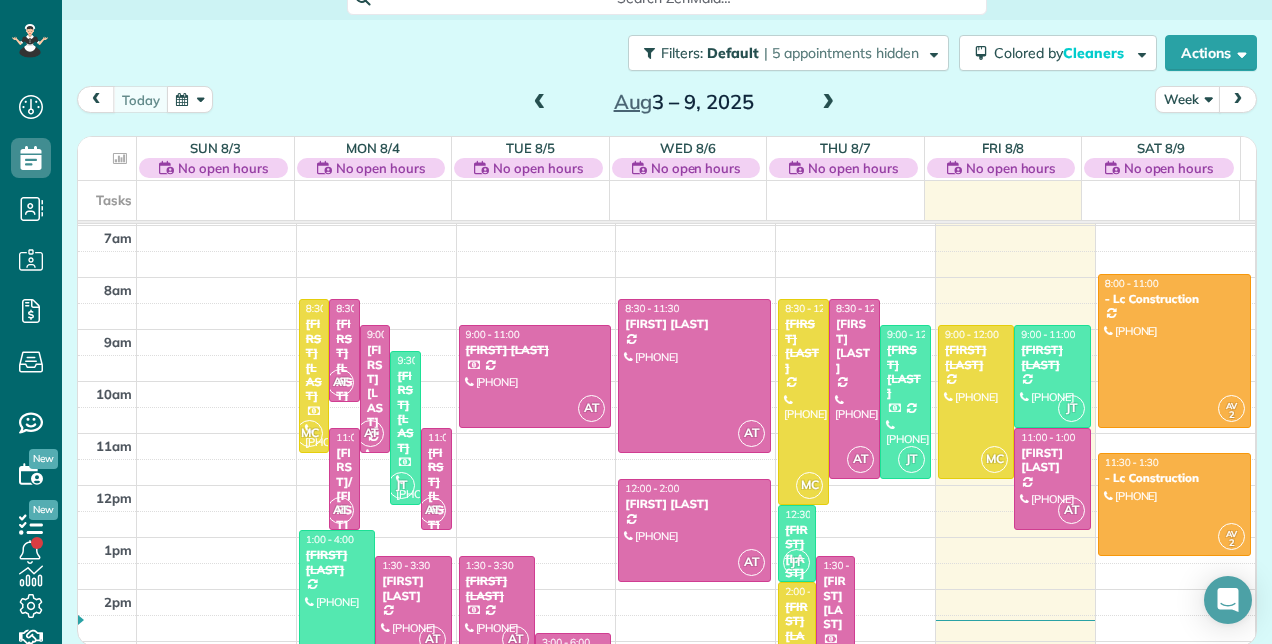 click at bounding box center (828, 103) 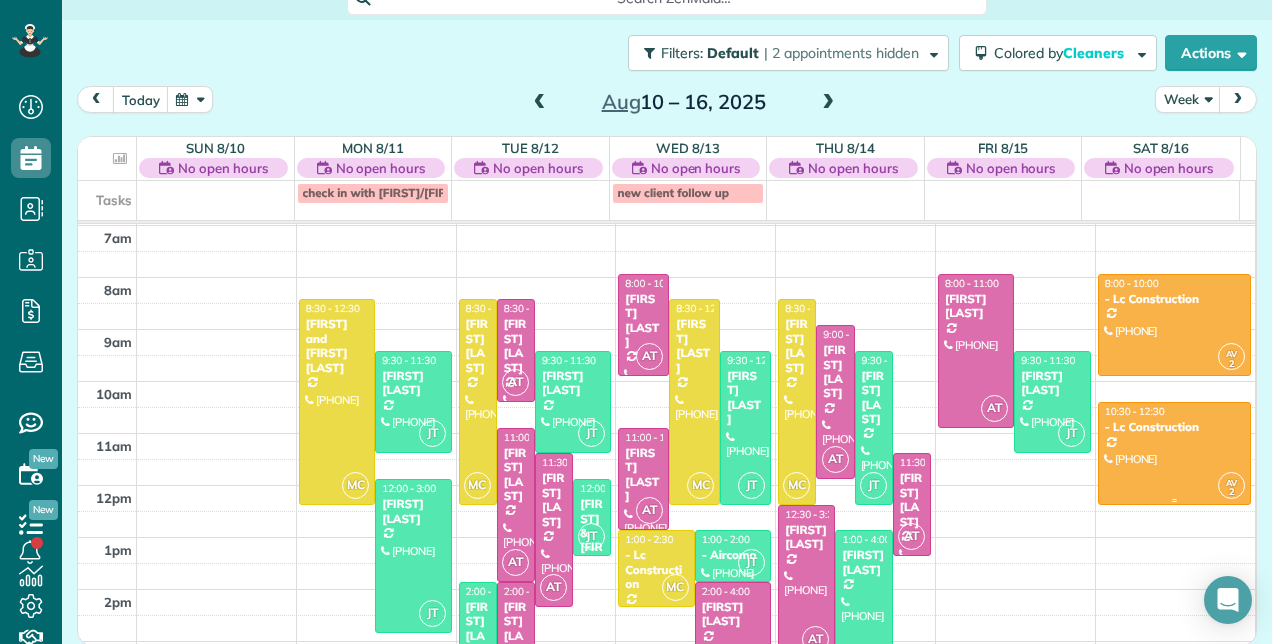 click on "10:30 - 12:30" at bounding box center (1174, 411) 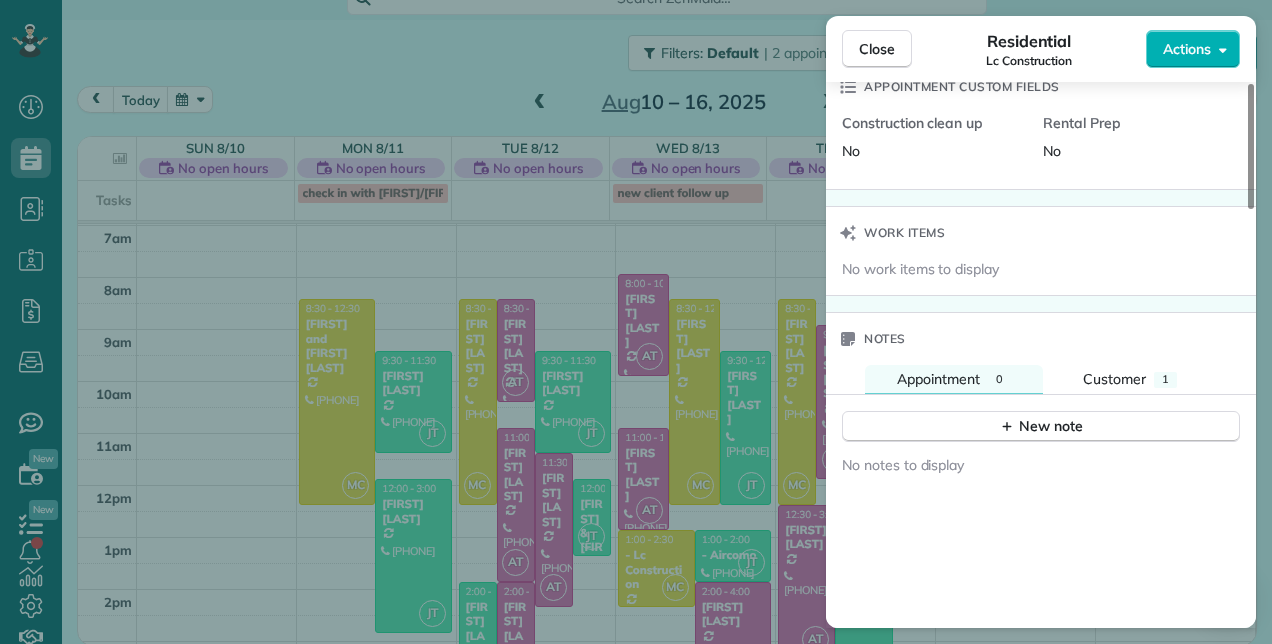scroll, scrollTop: 1400, scrollLeft: 0, axis: vertical 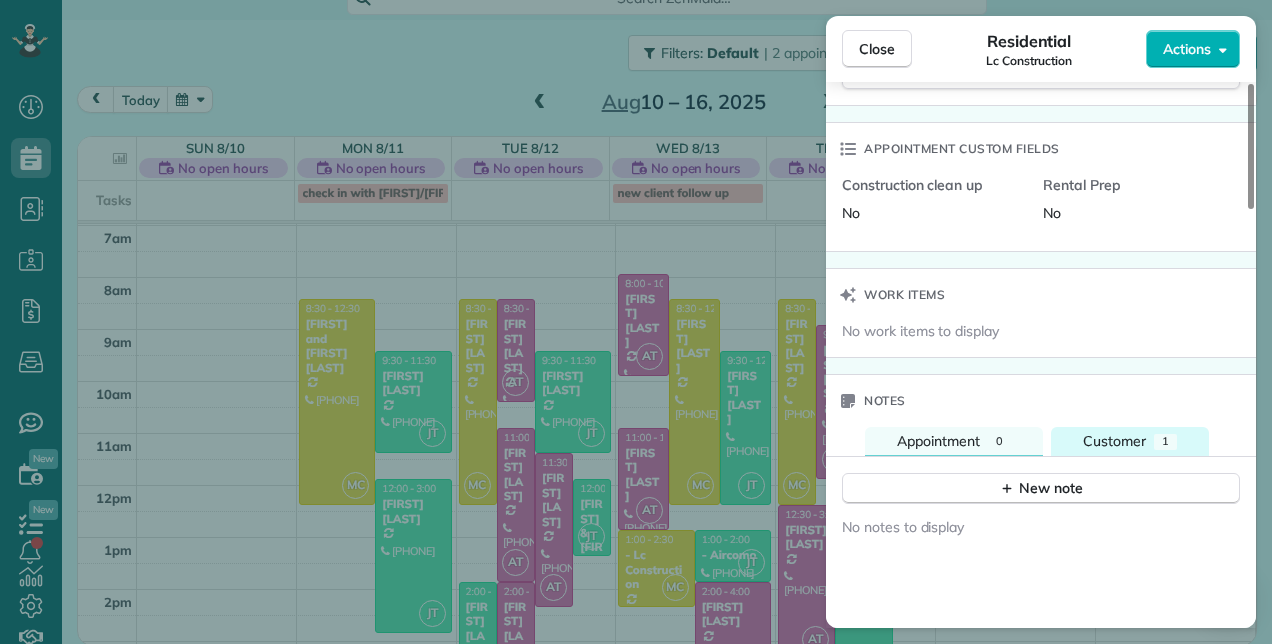 click on "Customer" at bounding box center (1114, 441) 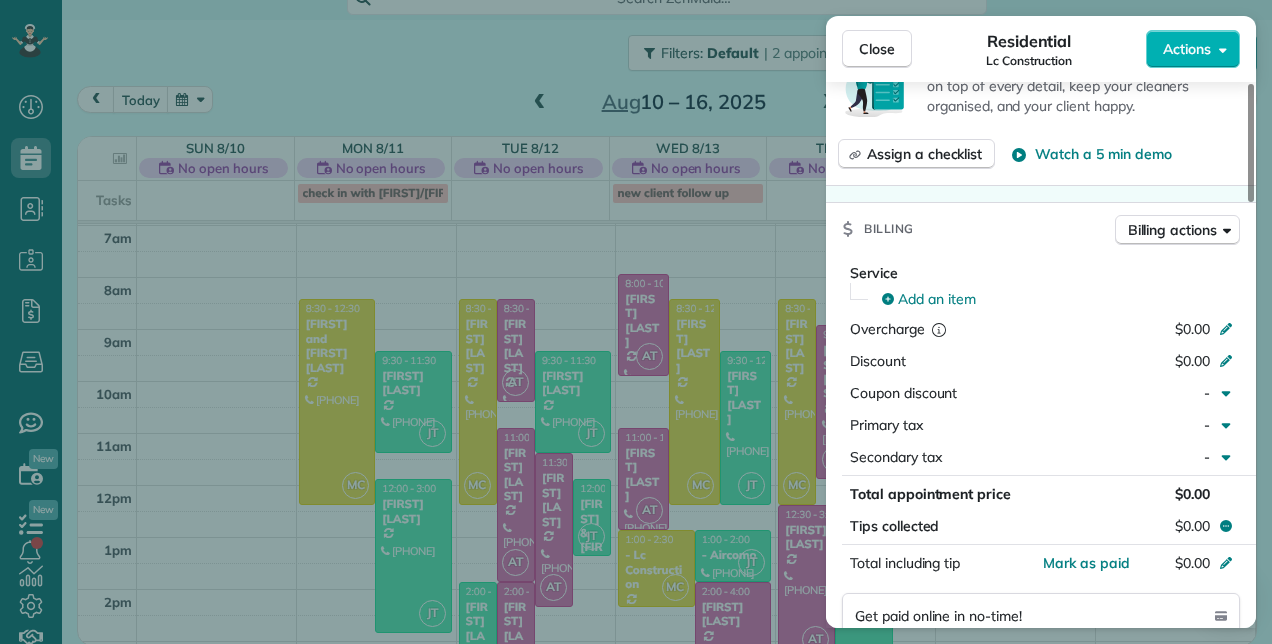 scroll, scrollTop: 0, scrollLeft: 0, axis: both 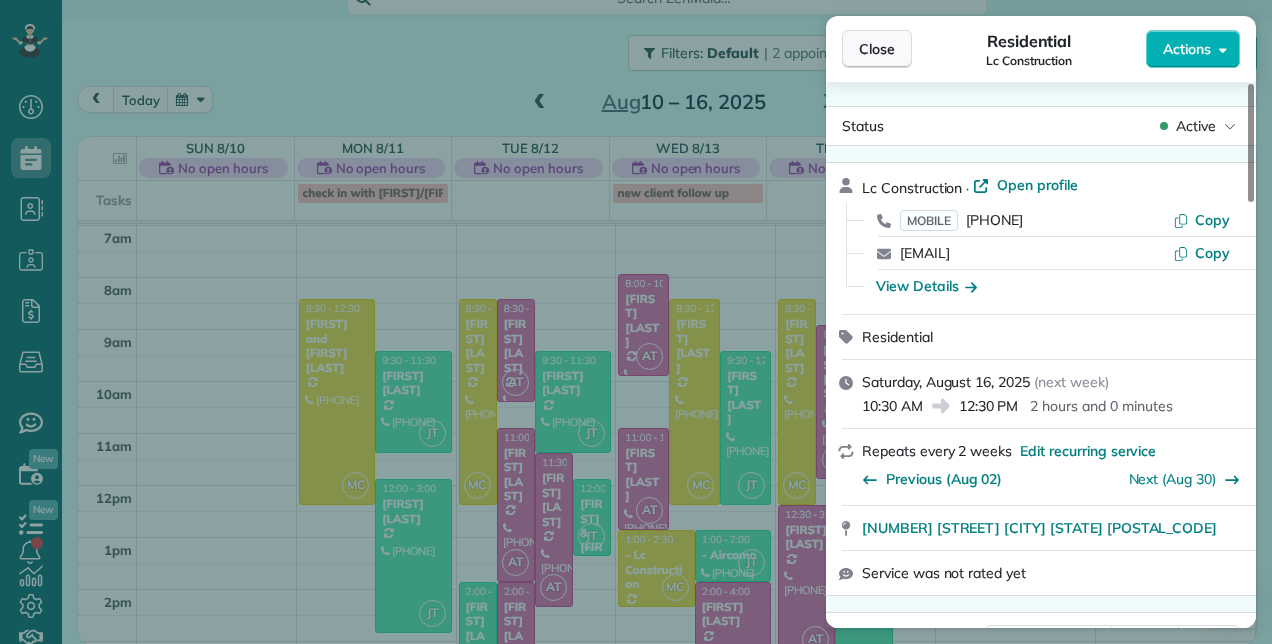 click on "Close" at bounding box center (877, 49) 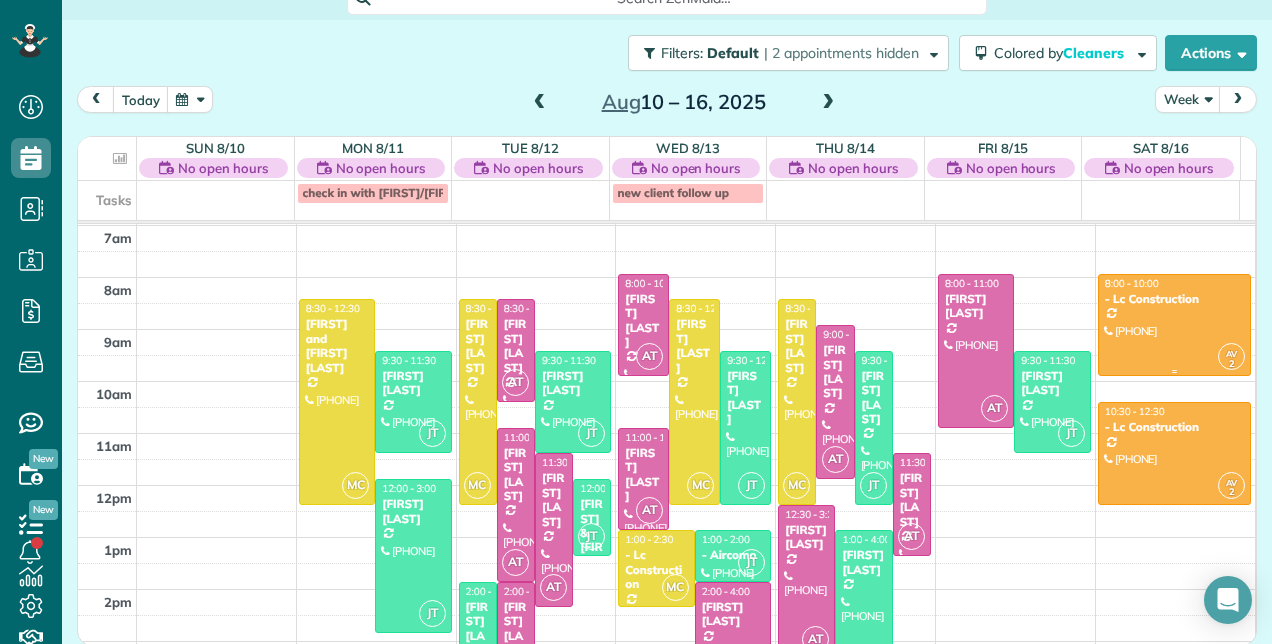 click at bounding box center (1174, 325) 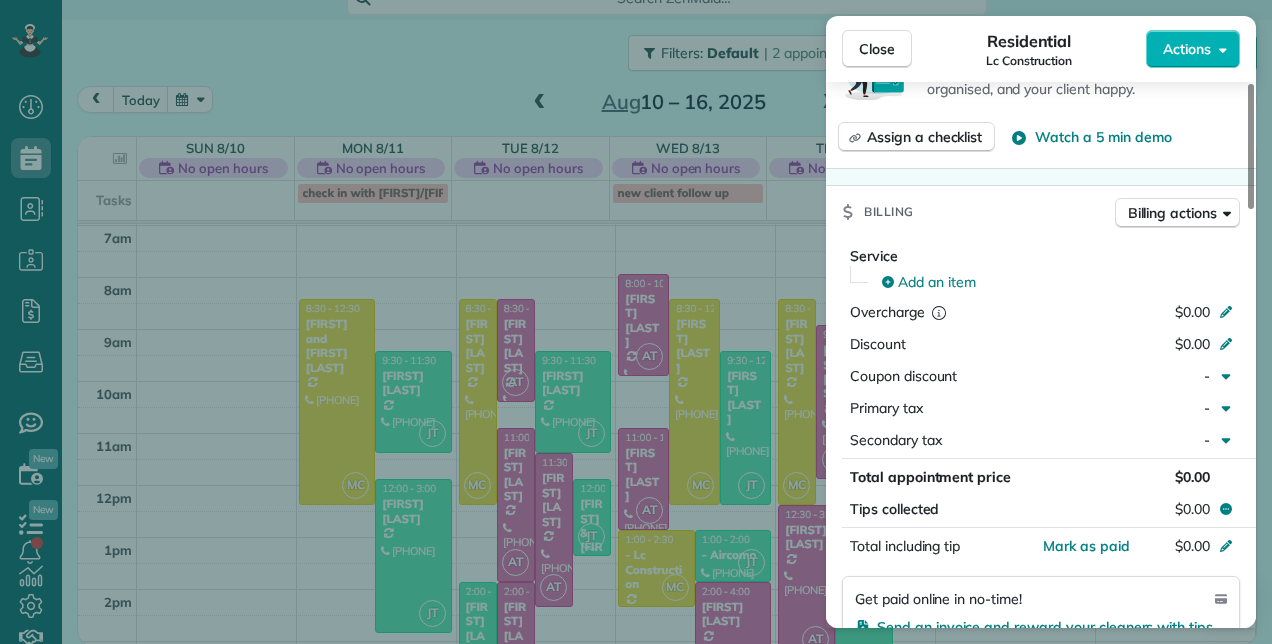 scroll, scrollTop: 1611, scrollLeft: 0, axis: vertical 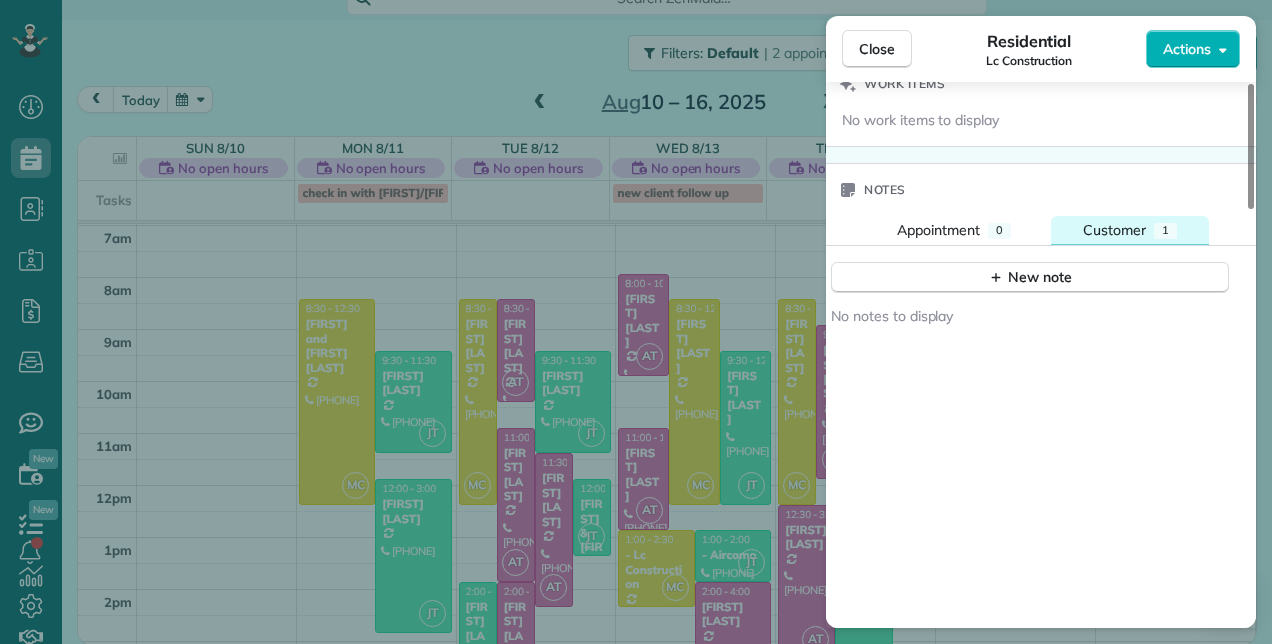 click on "Customer" at bounding box center [1114, 230] 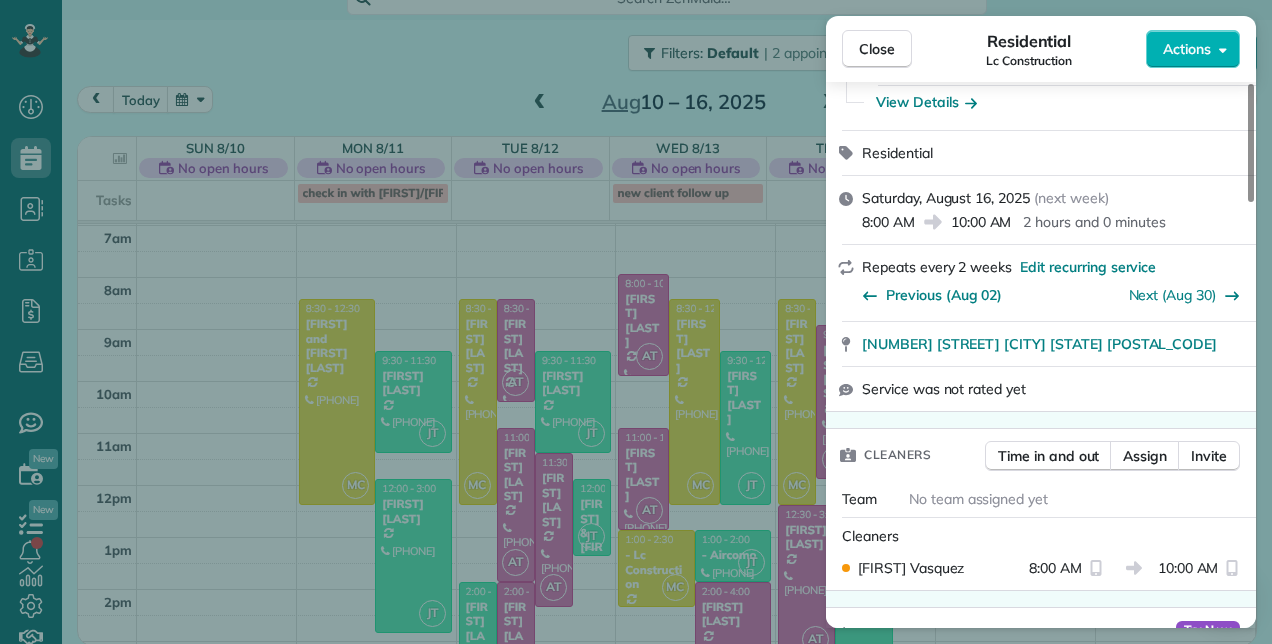 scroll, scrollTop: 0, scrollLeft: 0, axis: both 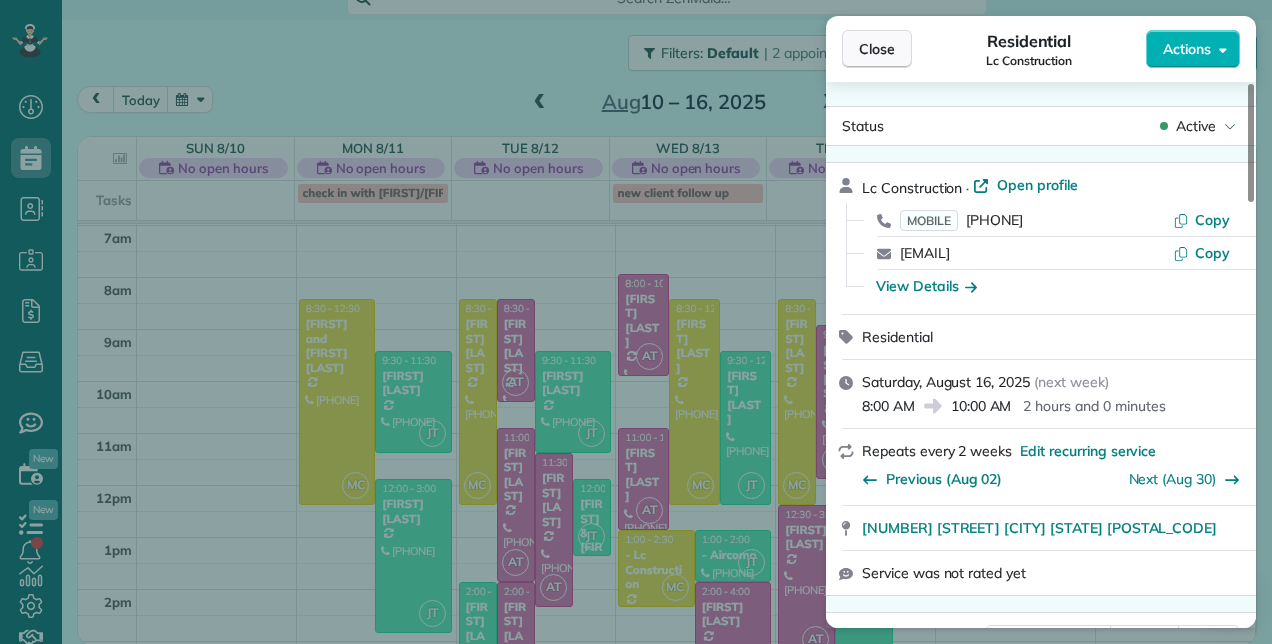 click on "Close" at bounding box center [877, 49] 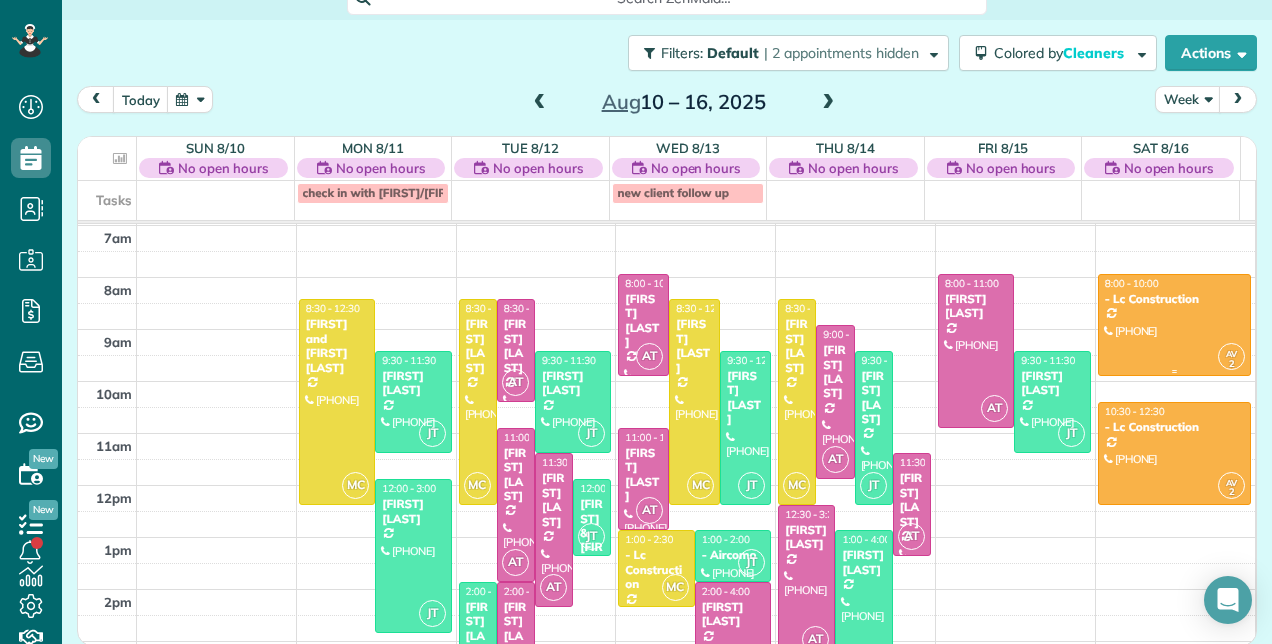 click on "- Lc Construction" at bounding box center [1174, 299] 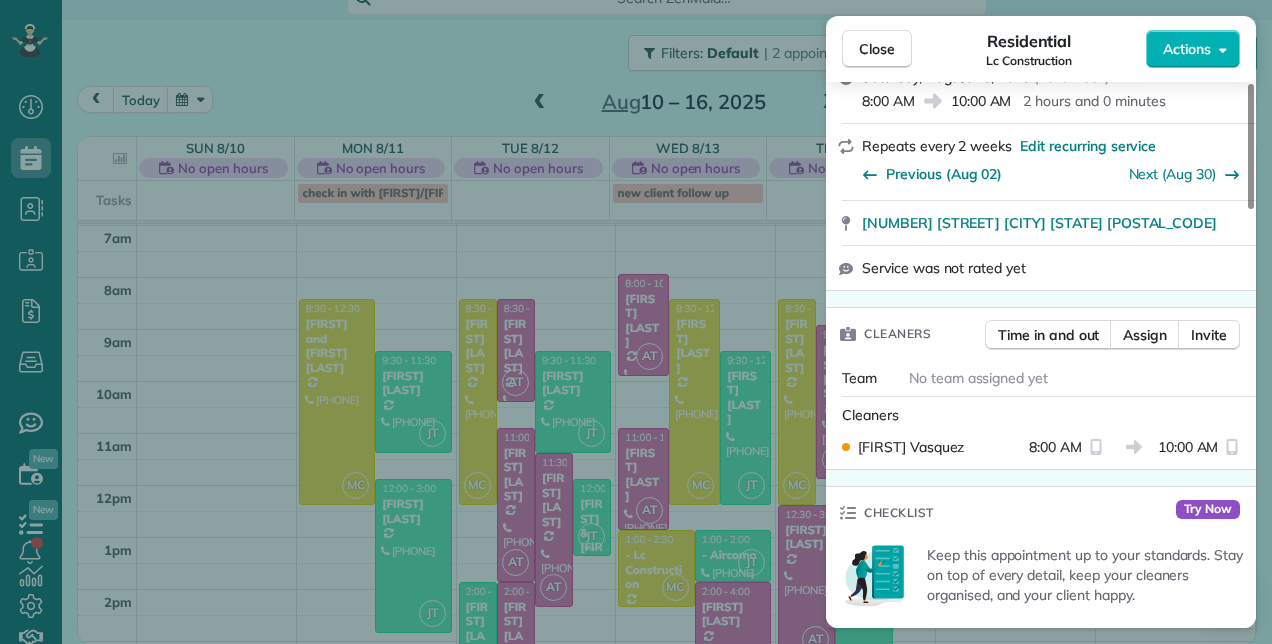 scroll, scrollTop: 508, scrollLeft: 0, axis: vertical 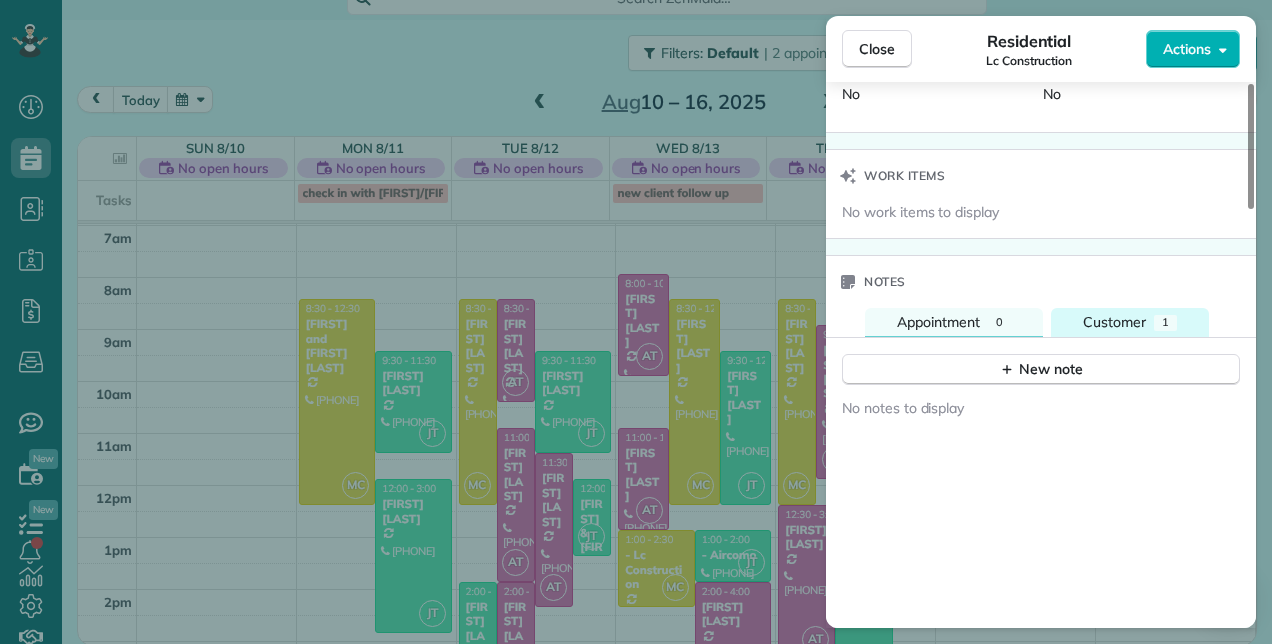 click on "Customer" at bounding box center [1114, 322] 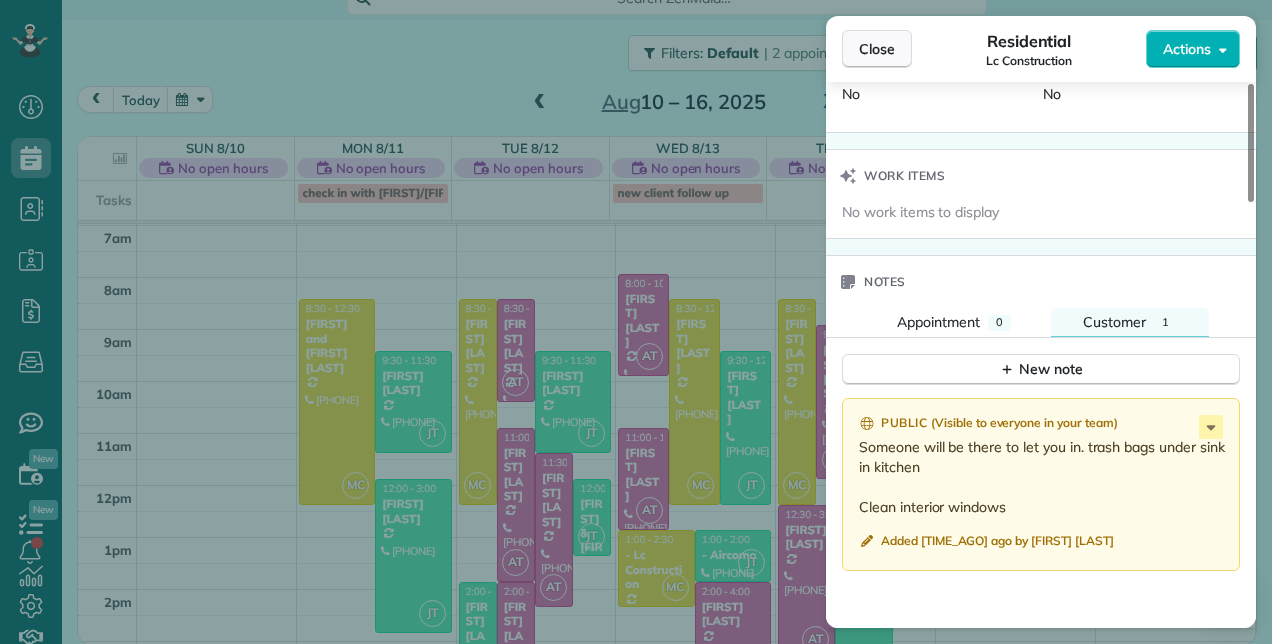 click on "Close" at bounding box center [877, 49] 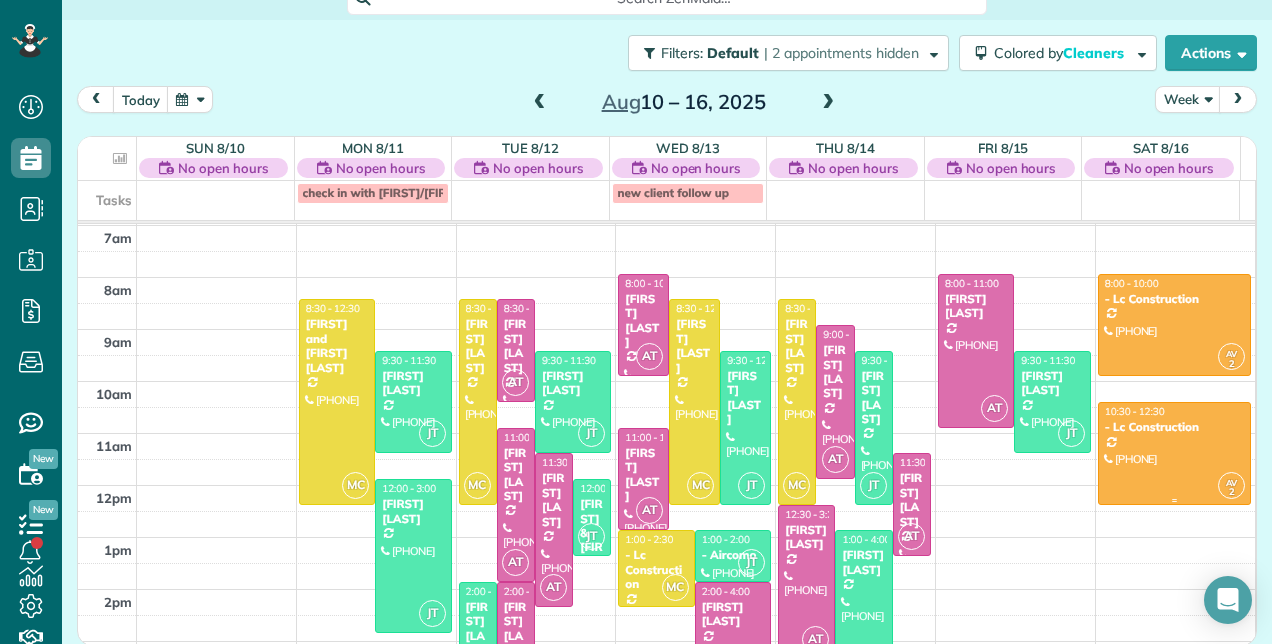 click on "- Lc Construction" at bounding box center (1174, 427) 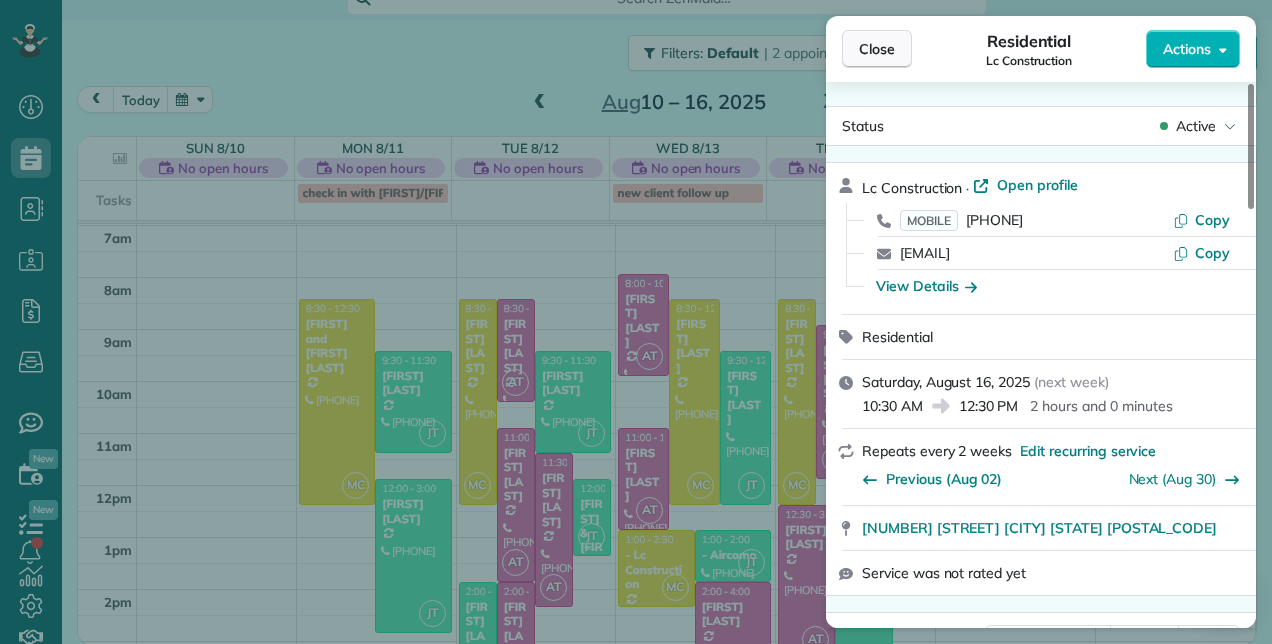 click on "Close" at bounding box center [877, 49] 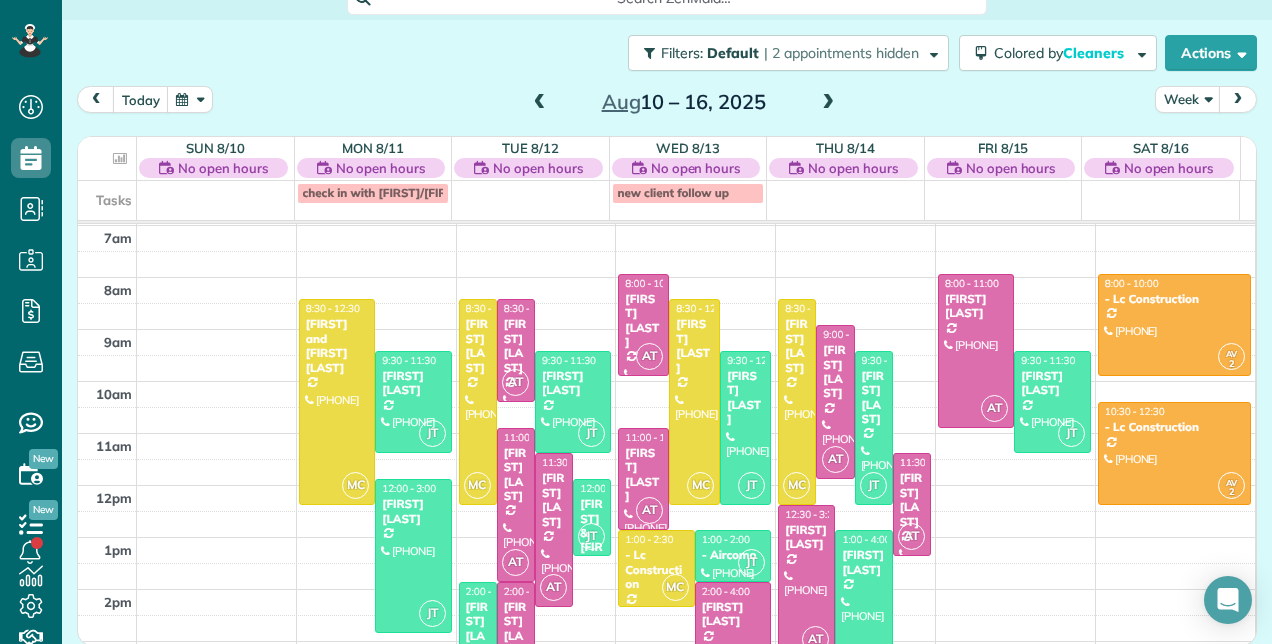 click at bounding box center (540, 103) 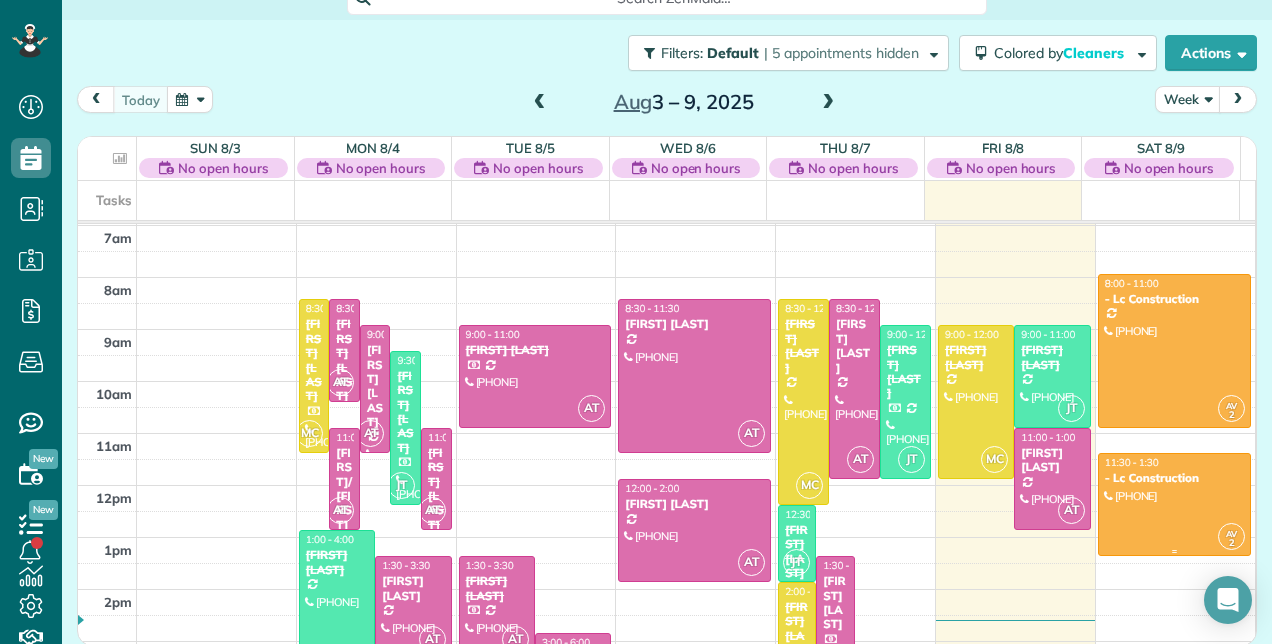 click at bounding box center (1174, 504) 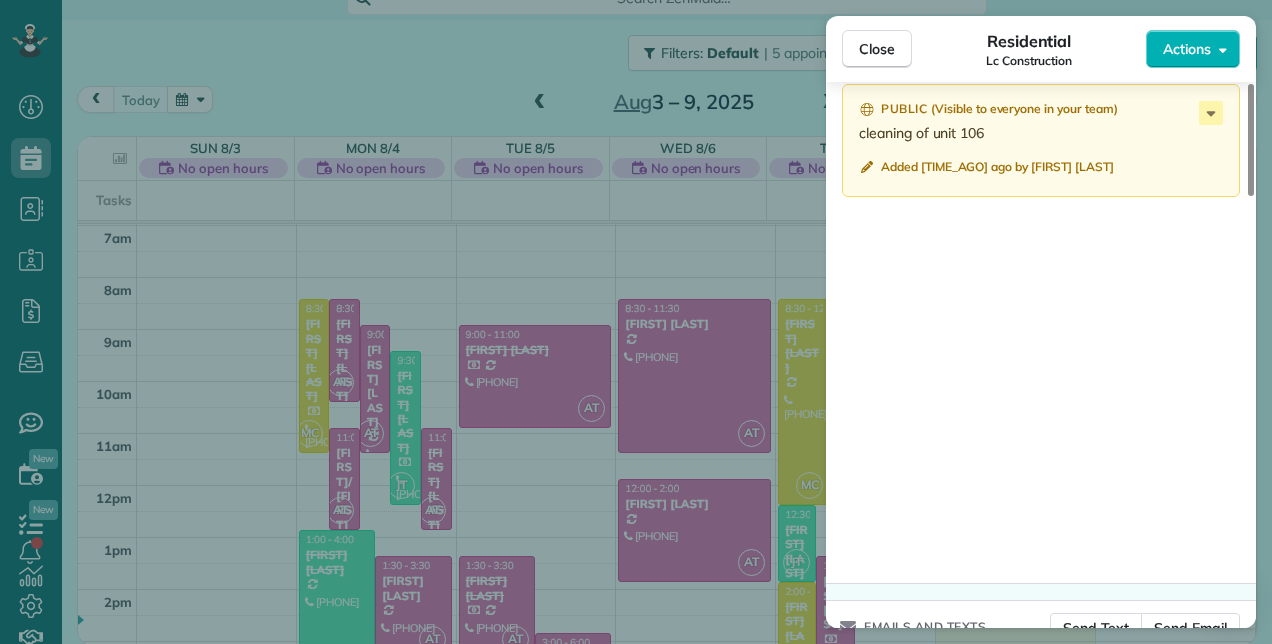 scroll, scrollTop: 1700, scrollLeft: 0, axis: vertical 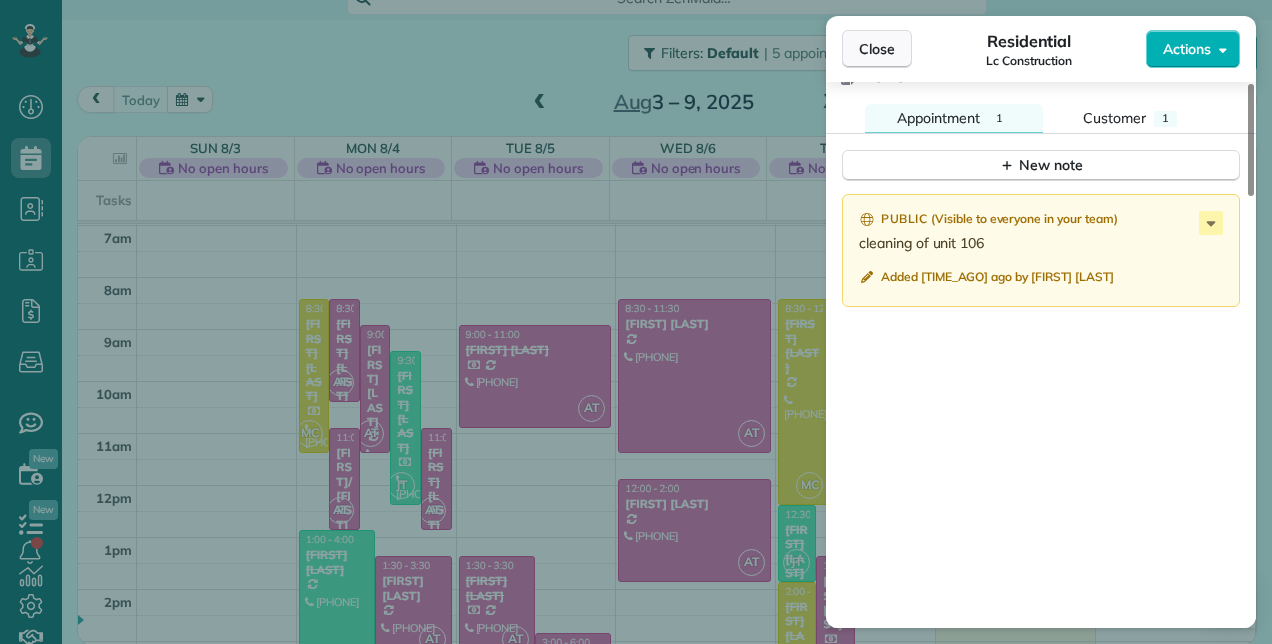 click on "Close" at bounding box center [877, 49] 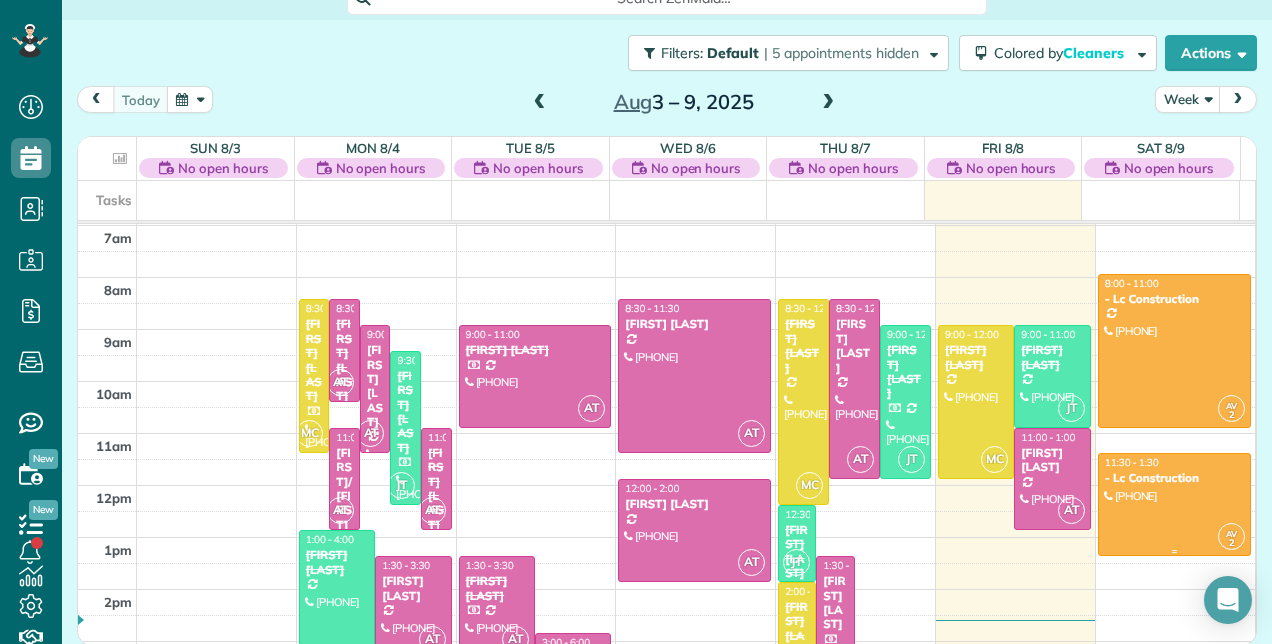click on "11:30 - 1:30  - Lc Construction" at bounding box center (1174, 470) 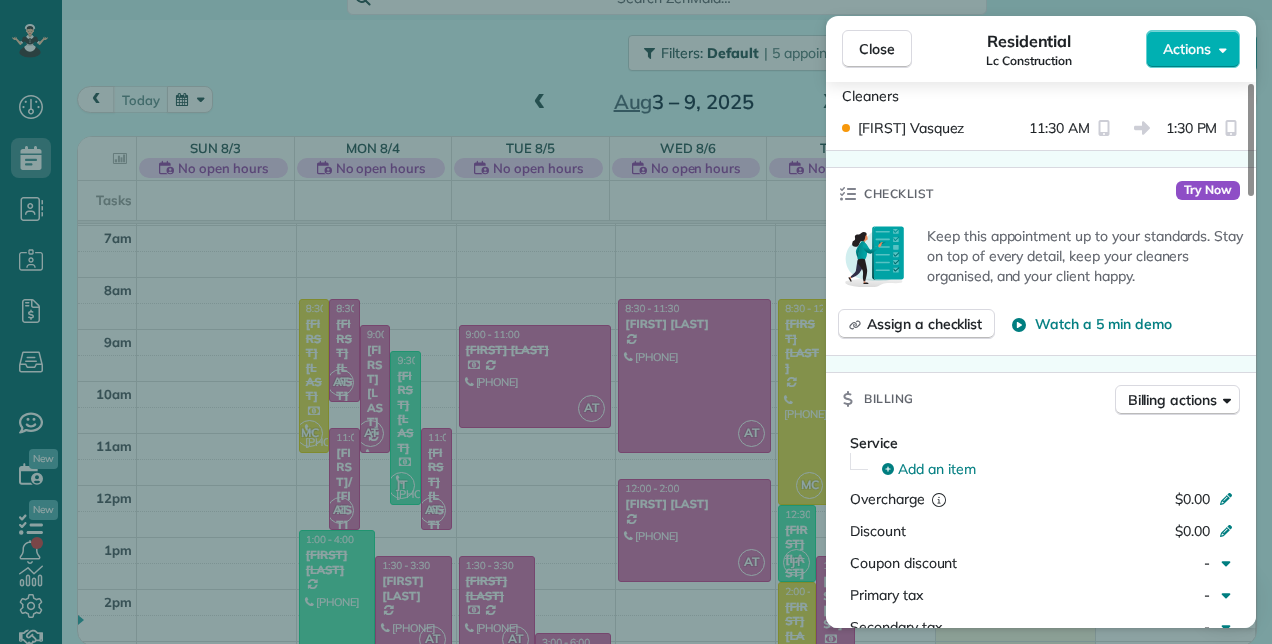 scroll, scrollTop: 400, scrollLeft: 0, axis: vertical 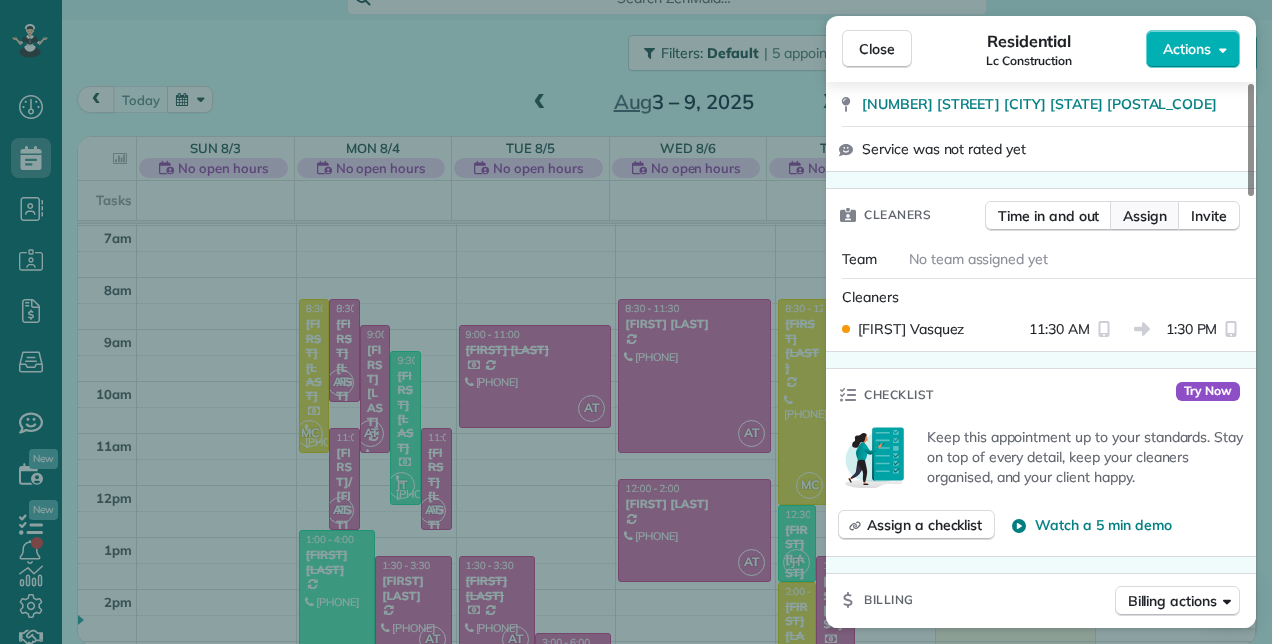 click on "Assign" at bounding box center (1145, 216) 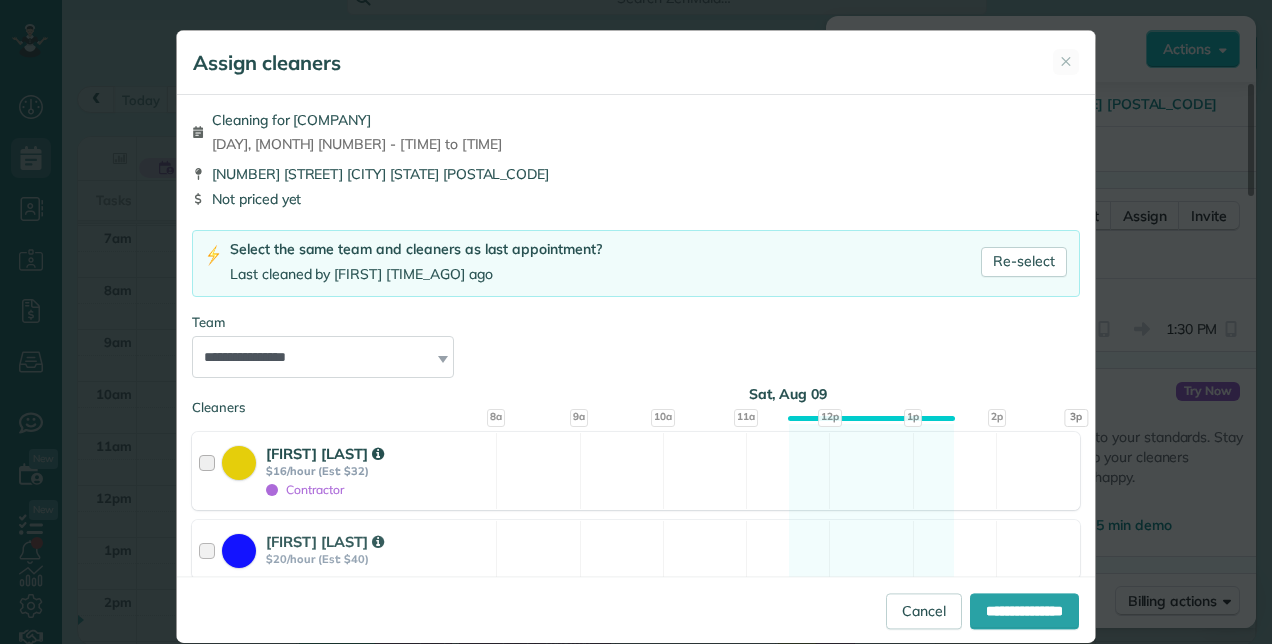 scroll, scrollTop: 464, scrollLeft: 0, axis: vertical 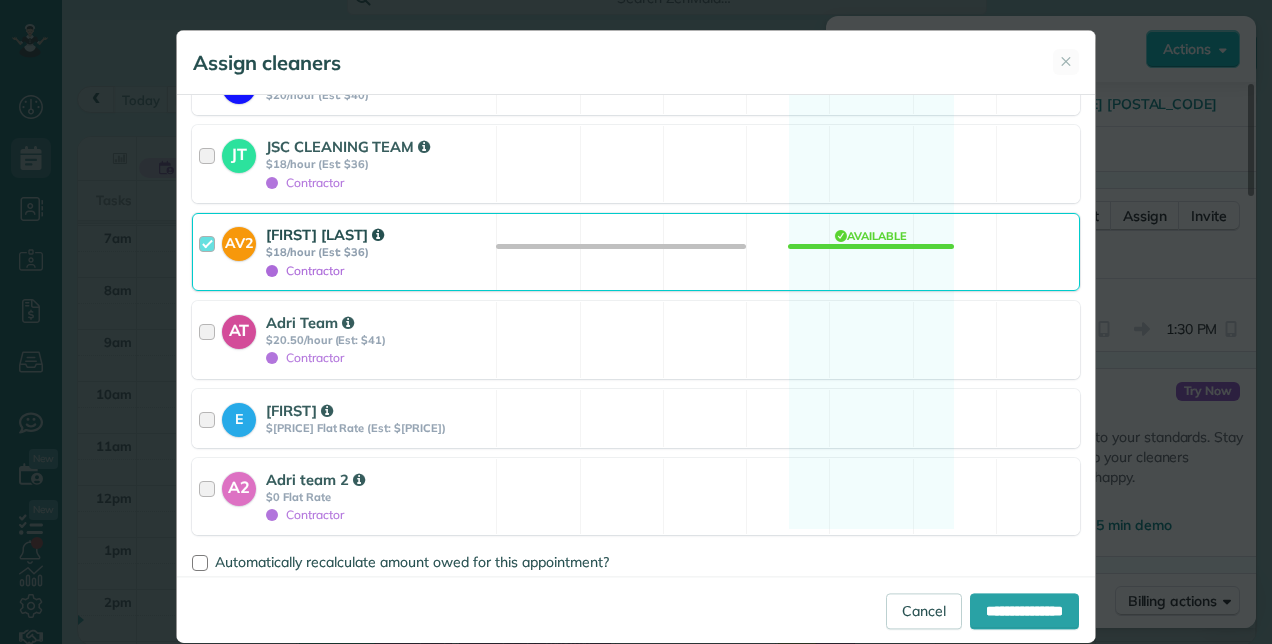 click on "[FIRST] [LAST]" at bounding box center (325, 234) 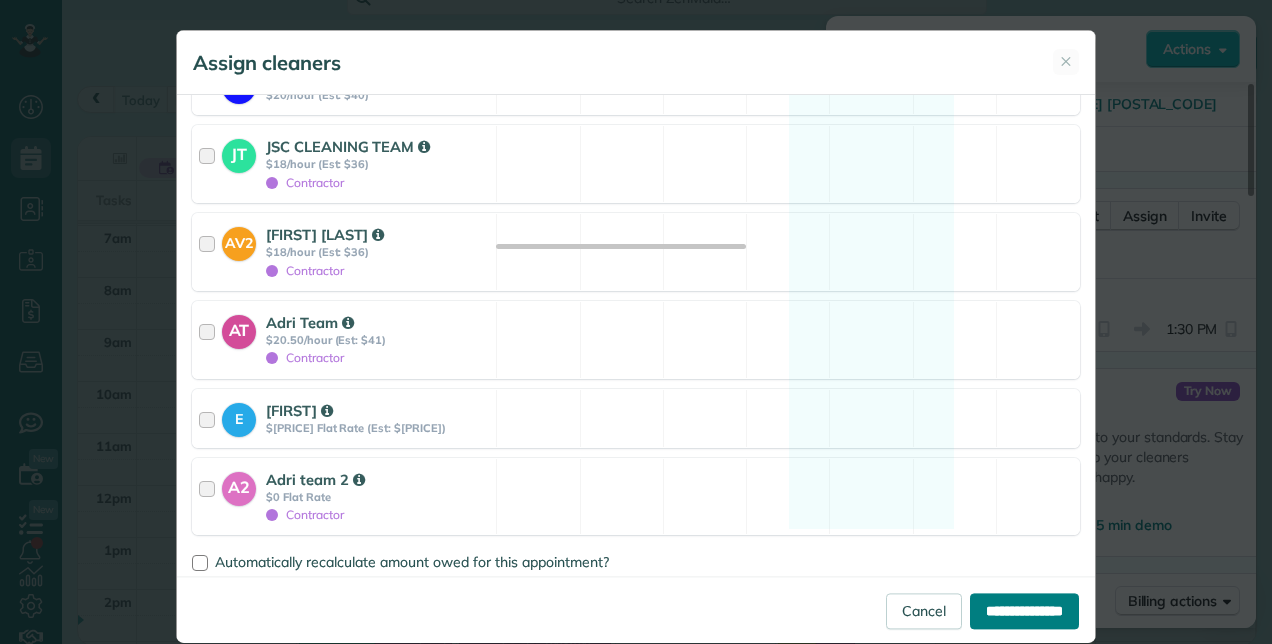 click on "**********" at bounding box center (1024, 611) 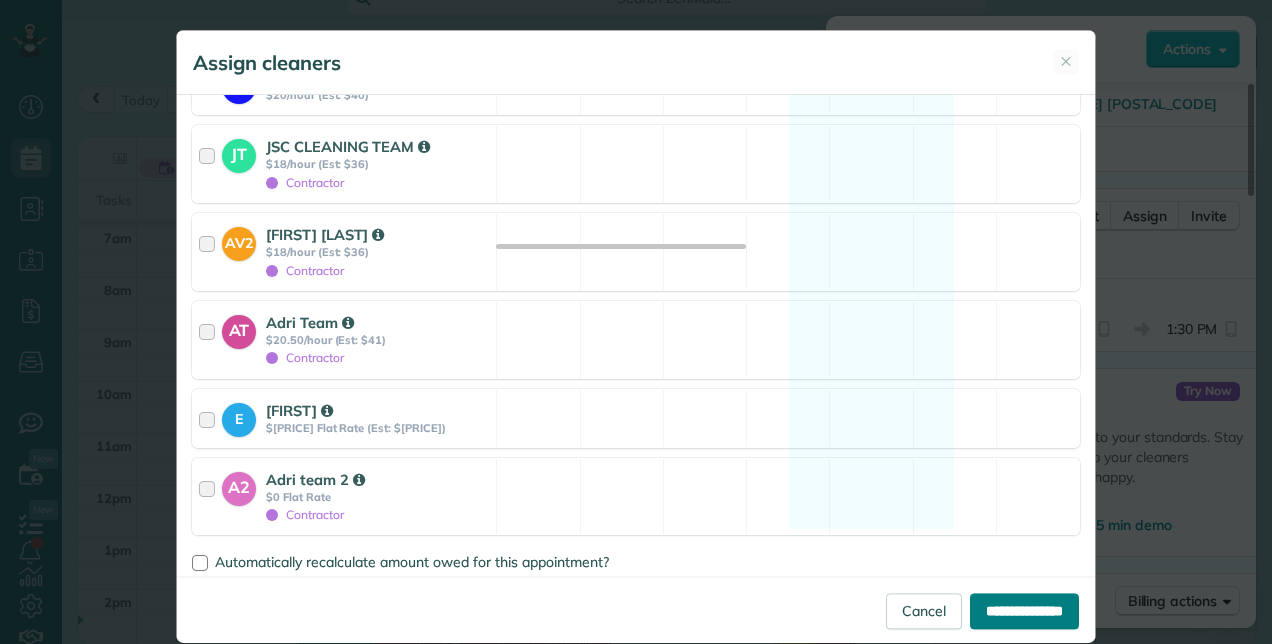 type on "**********" 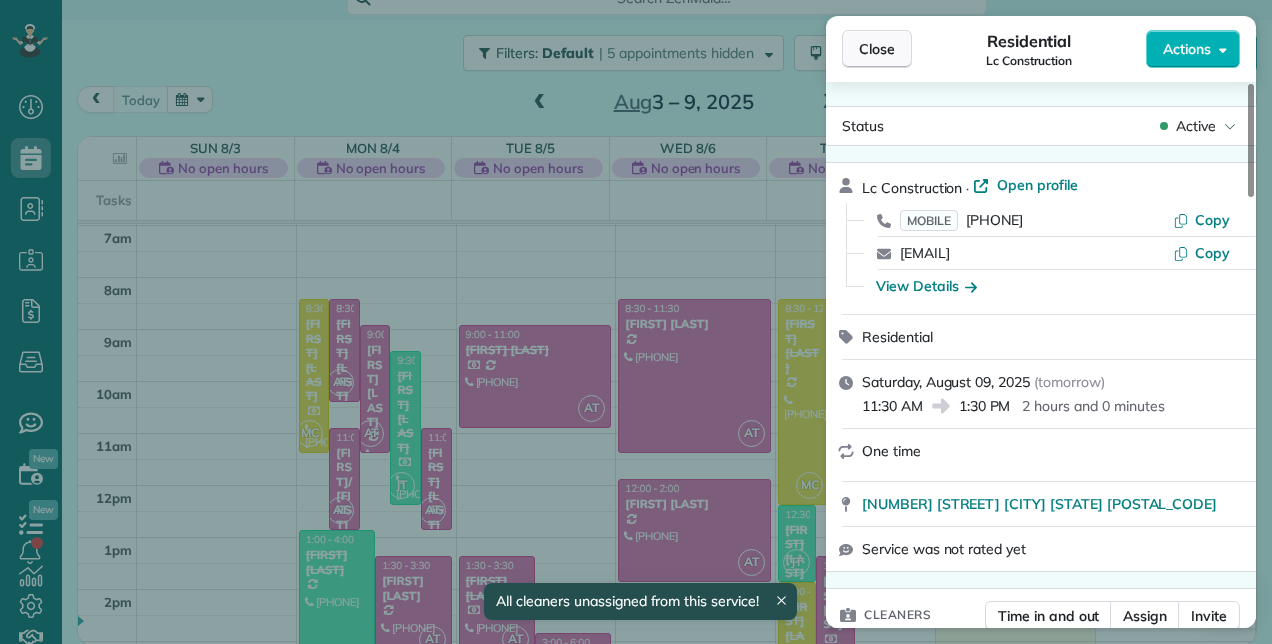 click on "Close" at bounding box center [877, 49] 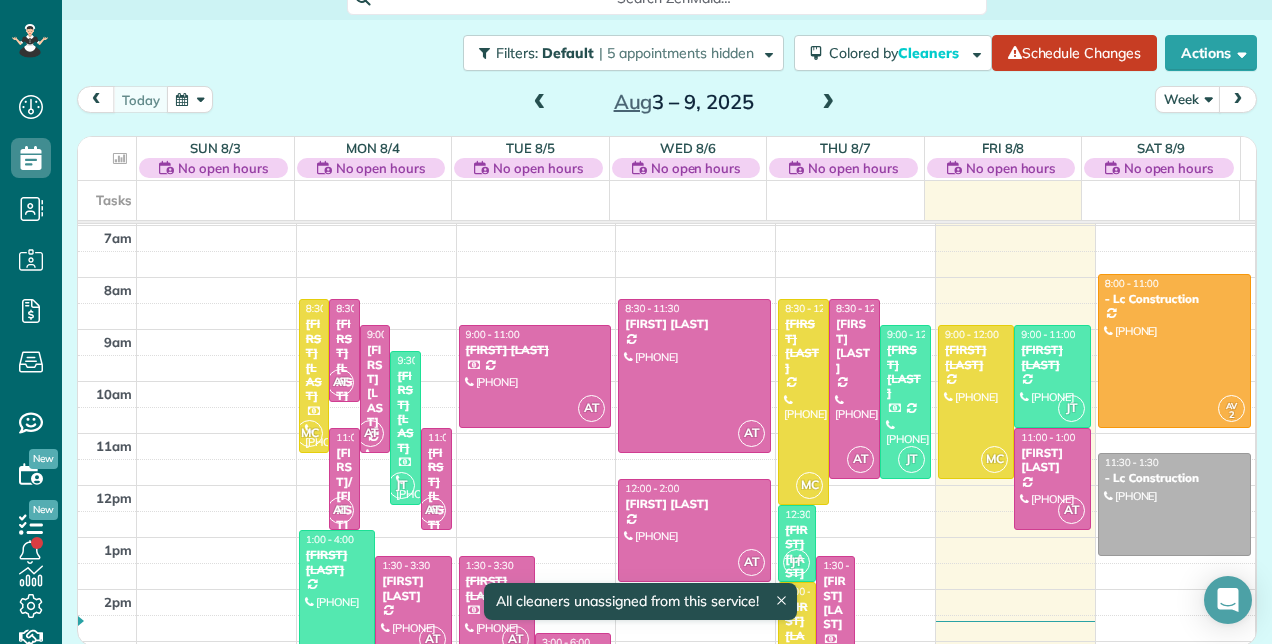 click at bounding box center [828, 103] 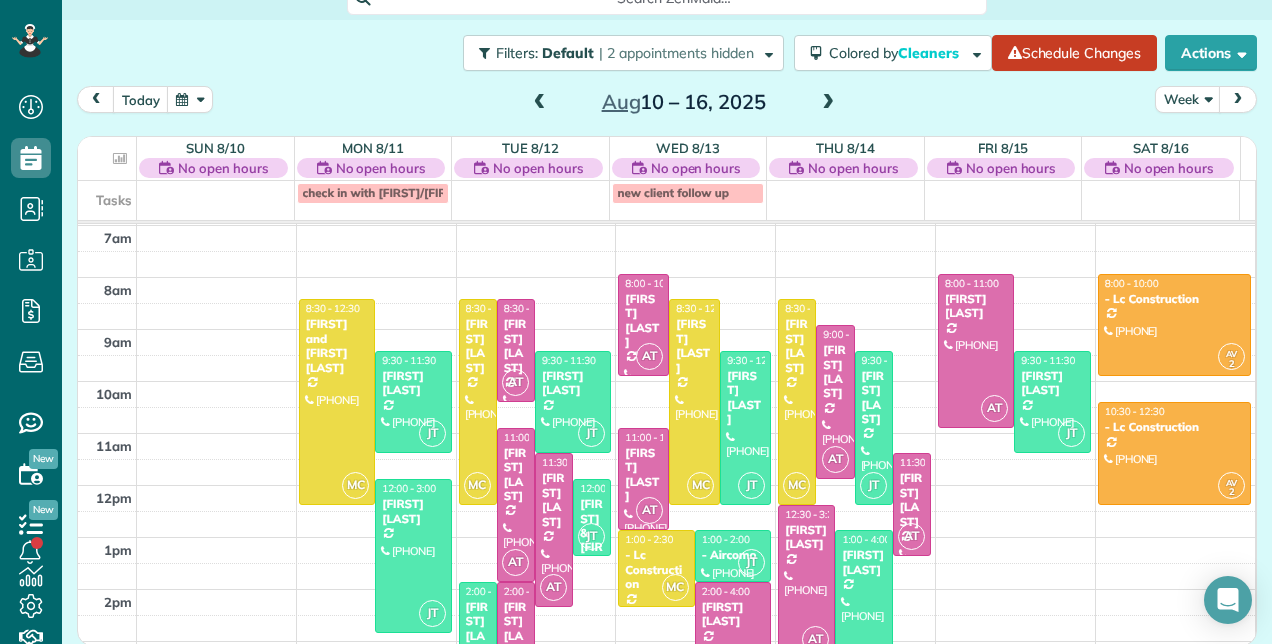 click at bounding box center (540, 103) 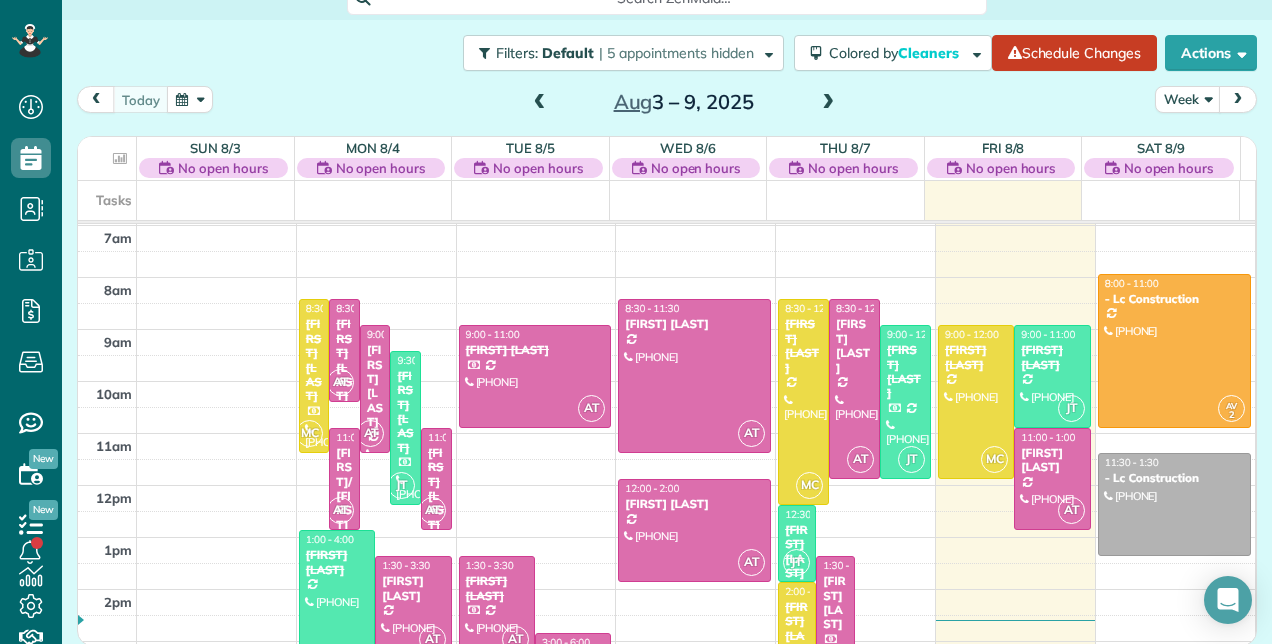 click at bounding box center [828, 103] 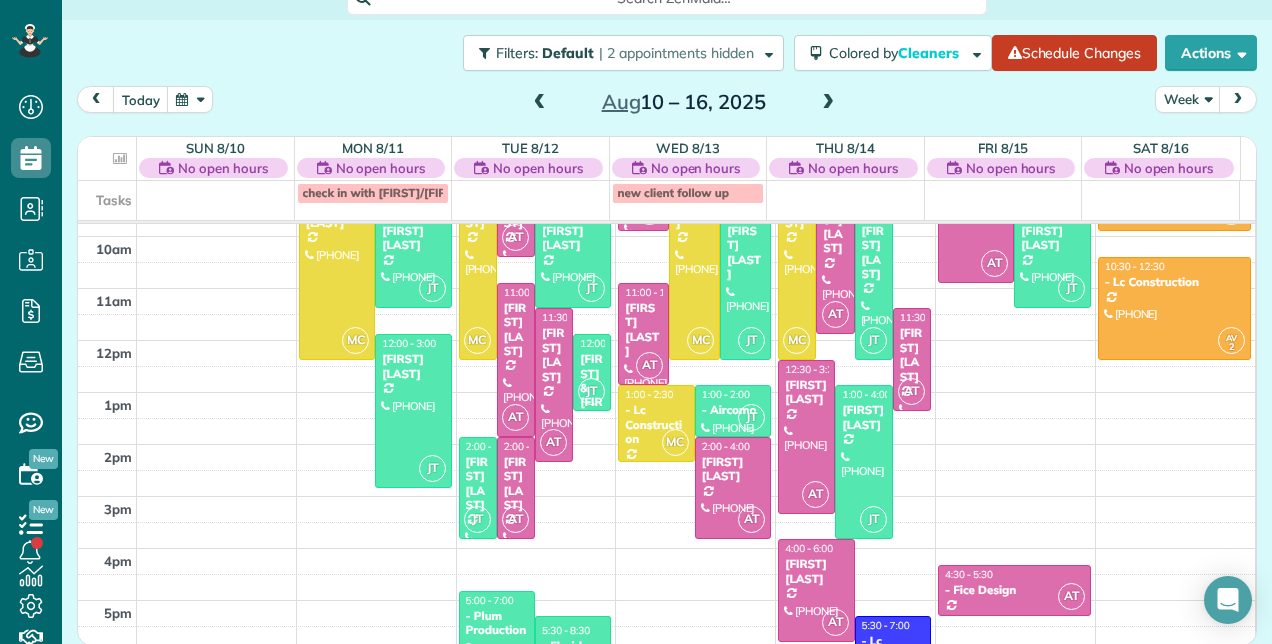 scroll, scrollTop: 448, scrollLeft: 0, axis: vertical 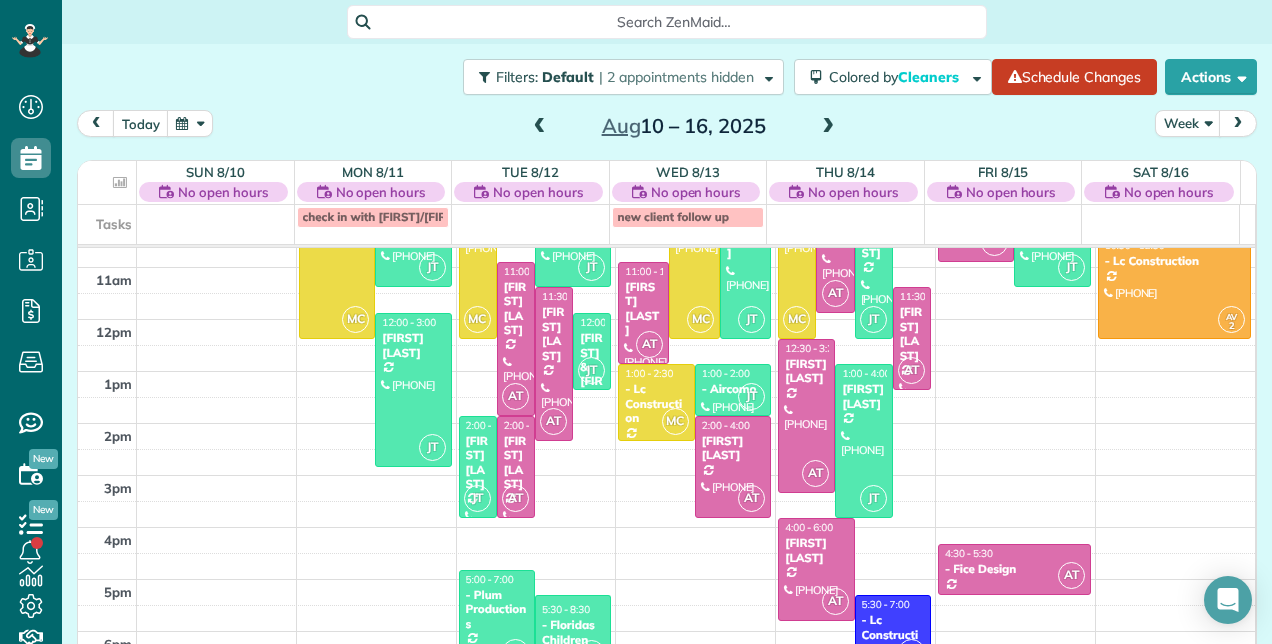 click at bounding box center (540, 127) 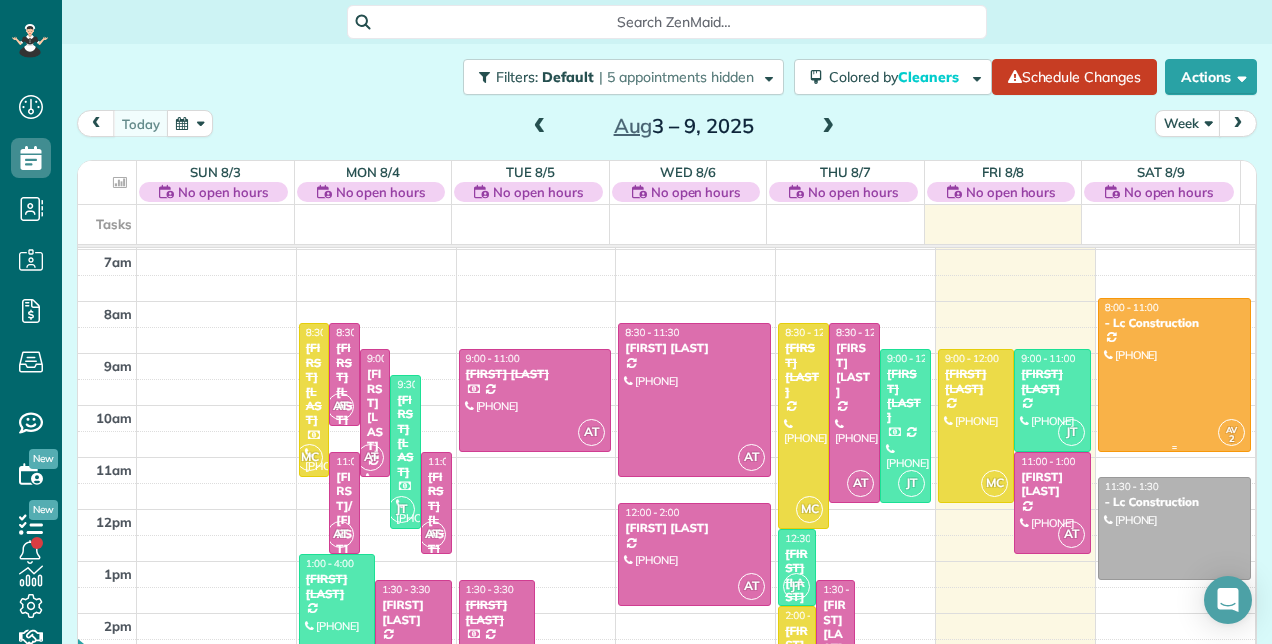 click at bounding box center (1174, 375) 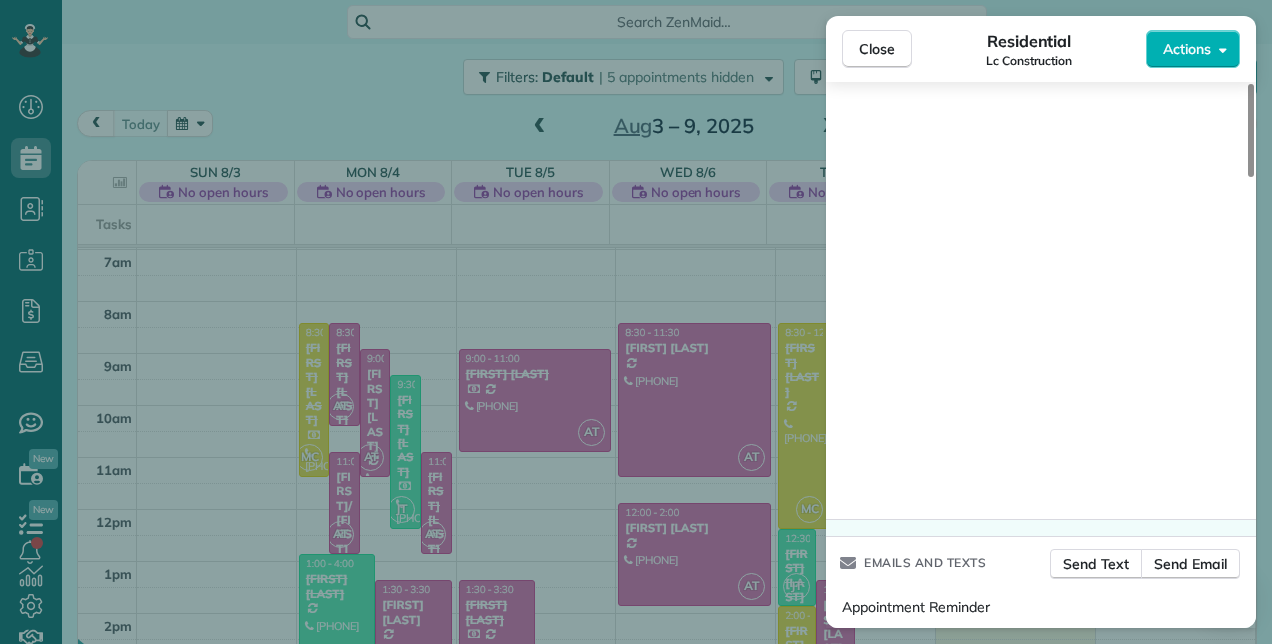 scroll, scrollTop: 1908, scrollLeft: 0, axis: vertical 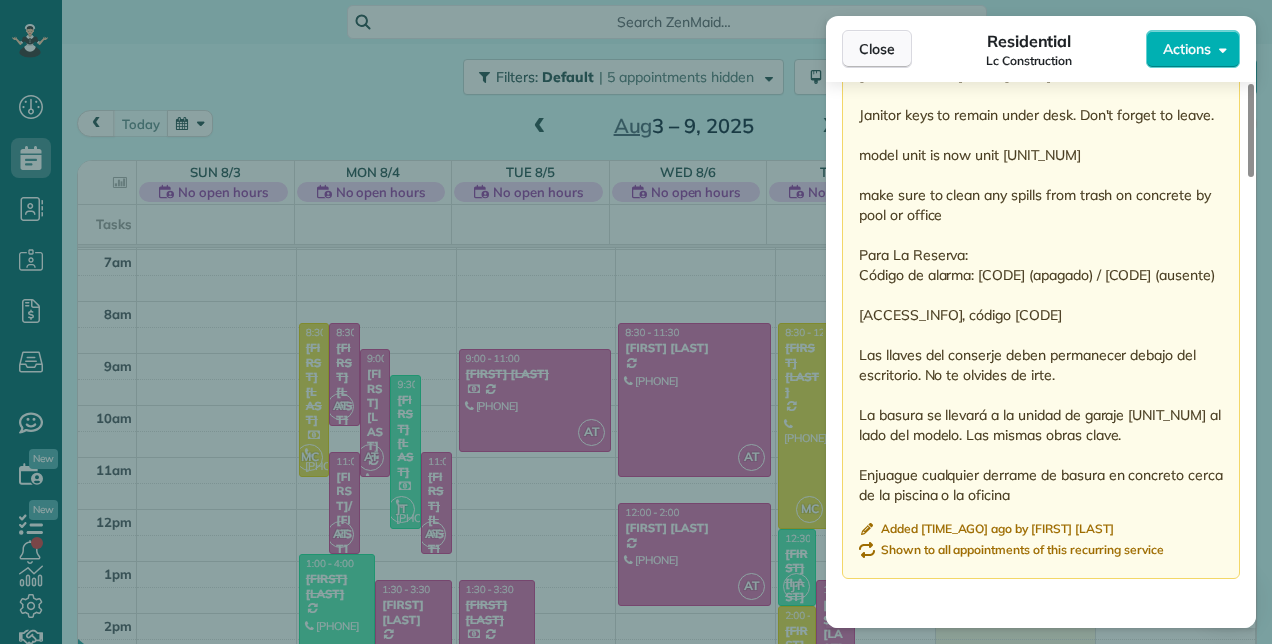 click on "Close" at bounding box center (877, 49) 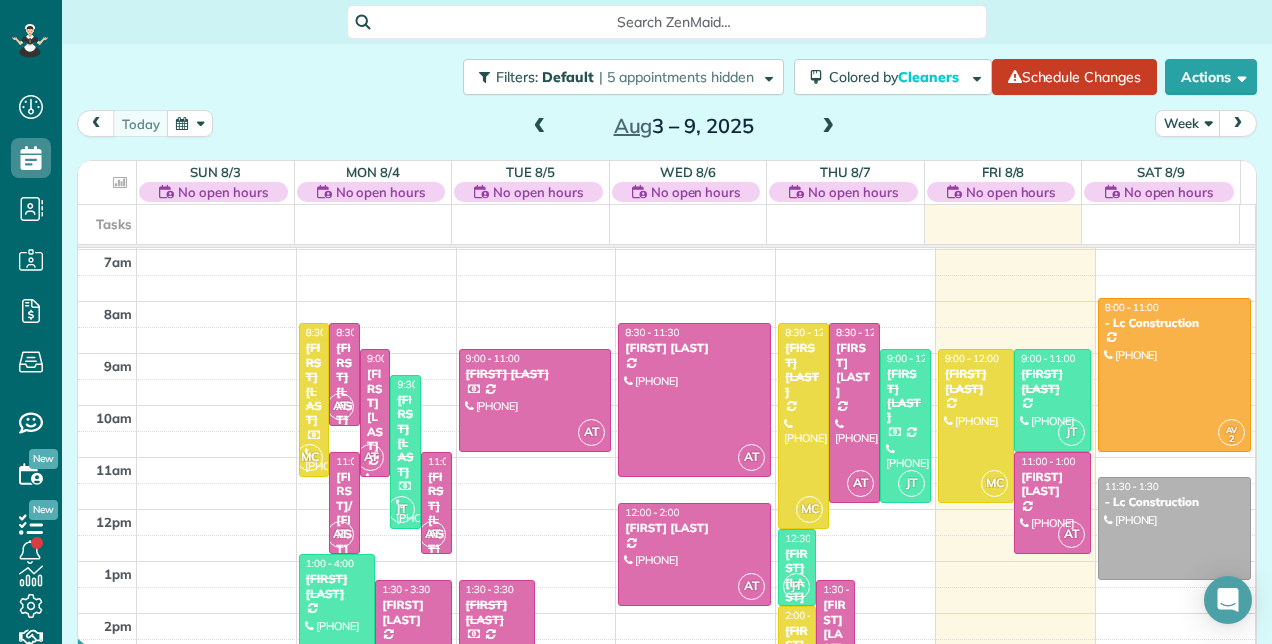 click at bounding box center [540, 127] 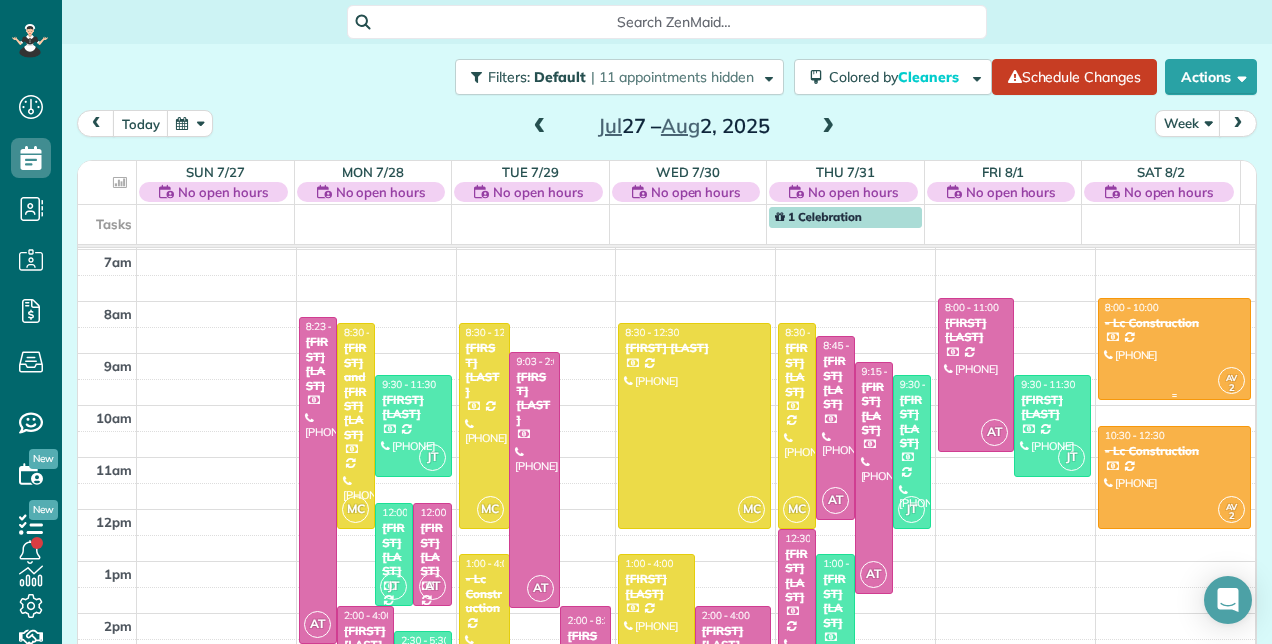 click at bounding box center [1174, 349] 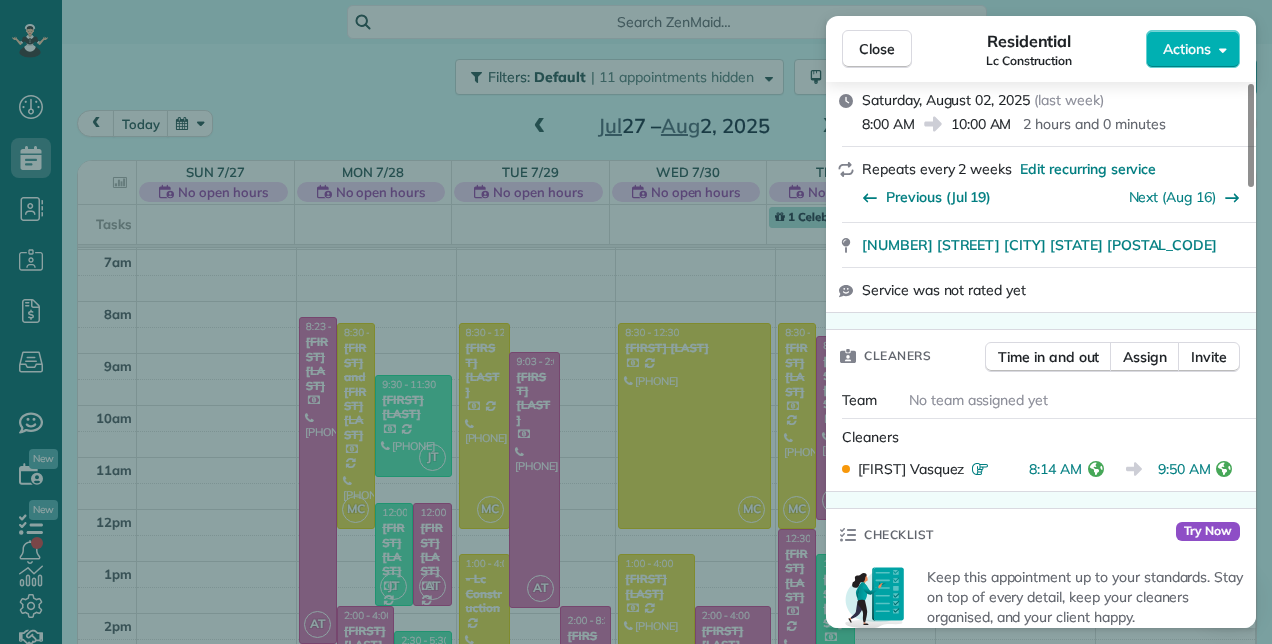 scroll, scrollTop: 400, scrollLeft: 0, axis: vertical 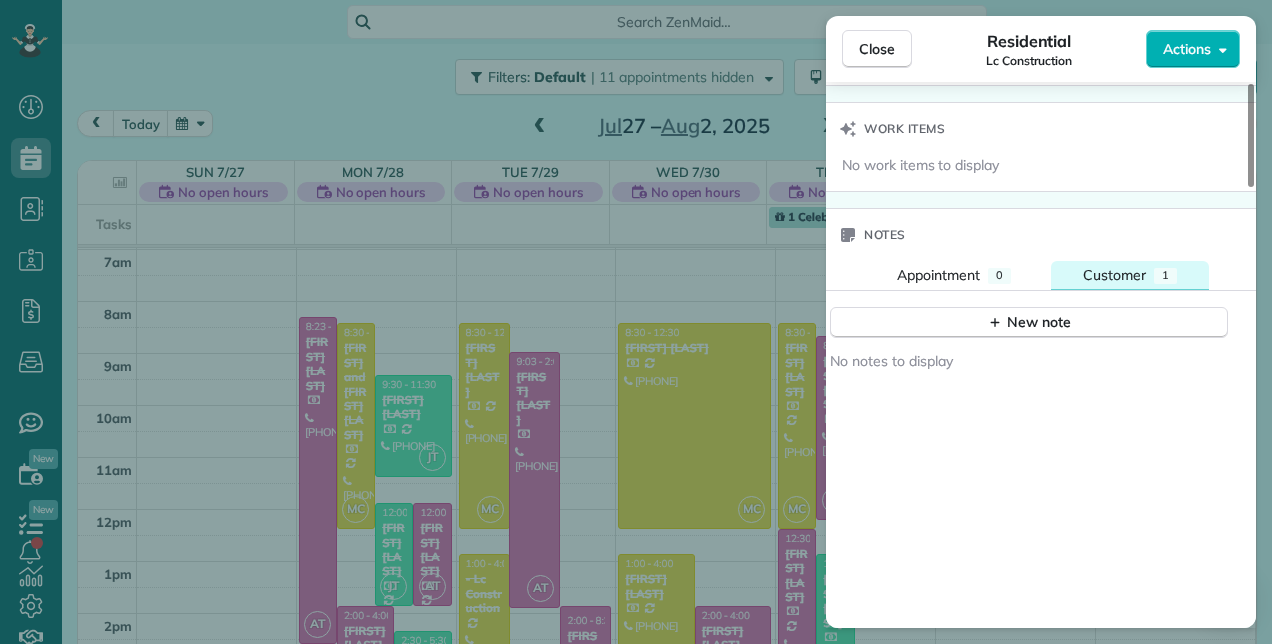click on "Customer" at bounding box center [1114, 275] 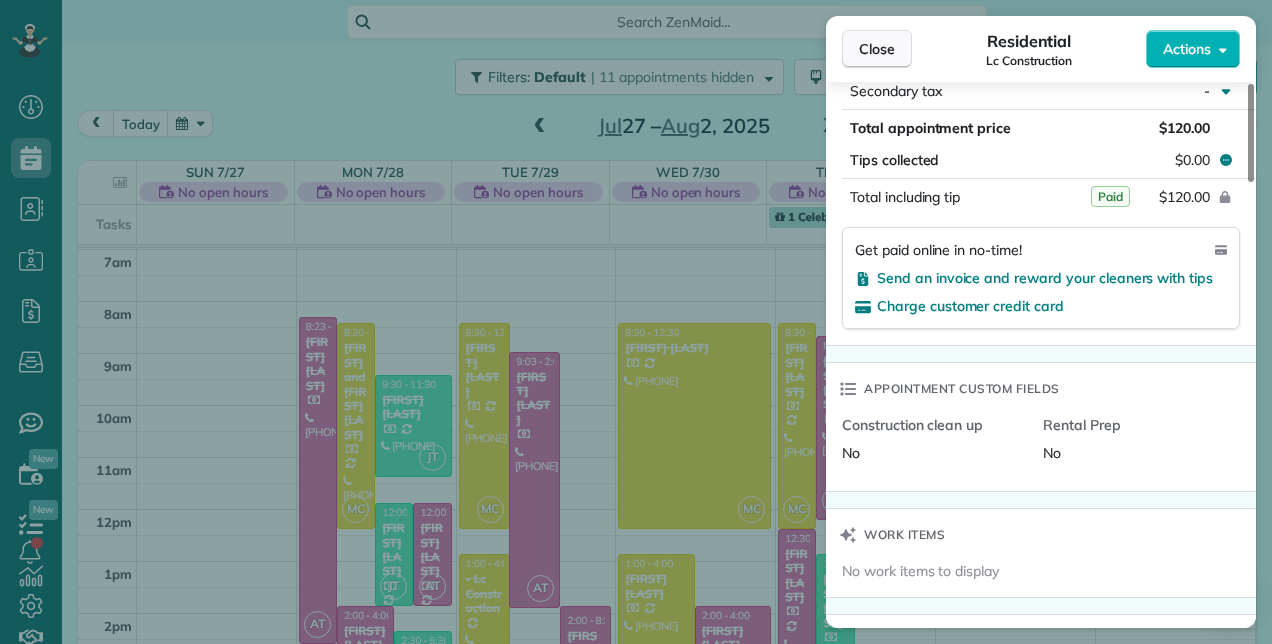 scroll, scrollTop: 1302, scrollLeft: 0, axis: vertical 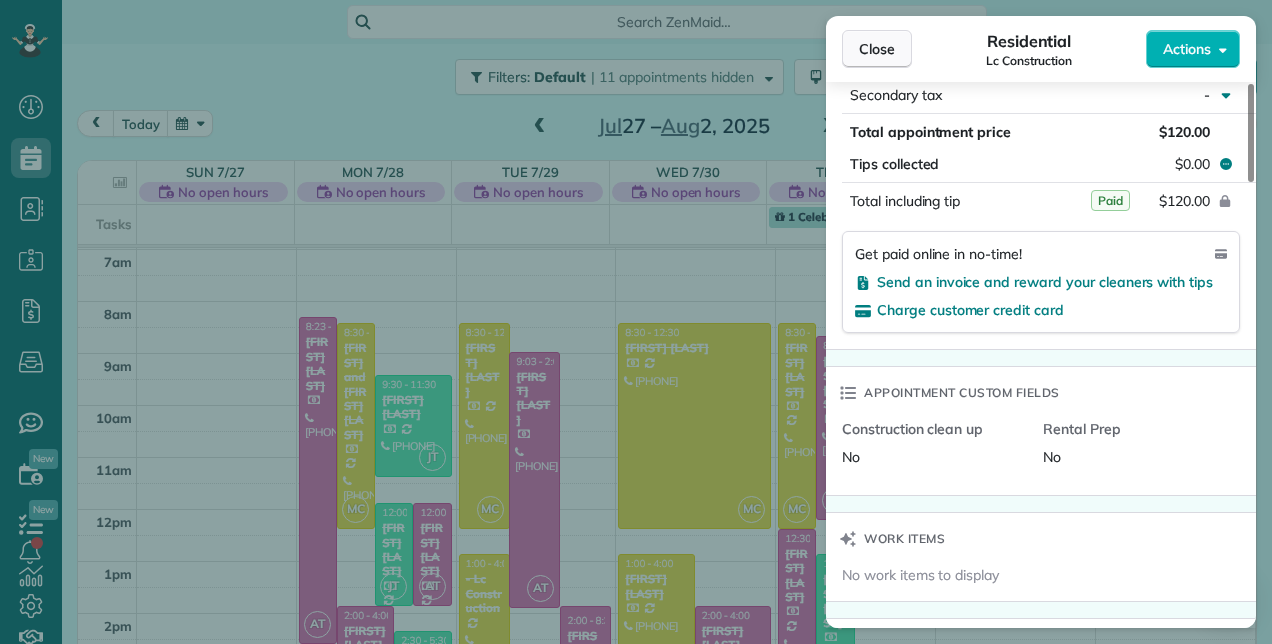 click on "Close" at bounding box center (877, 49) 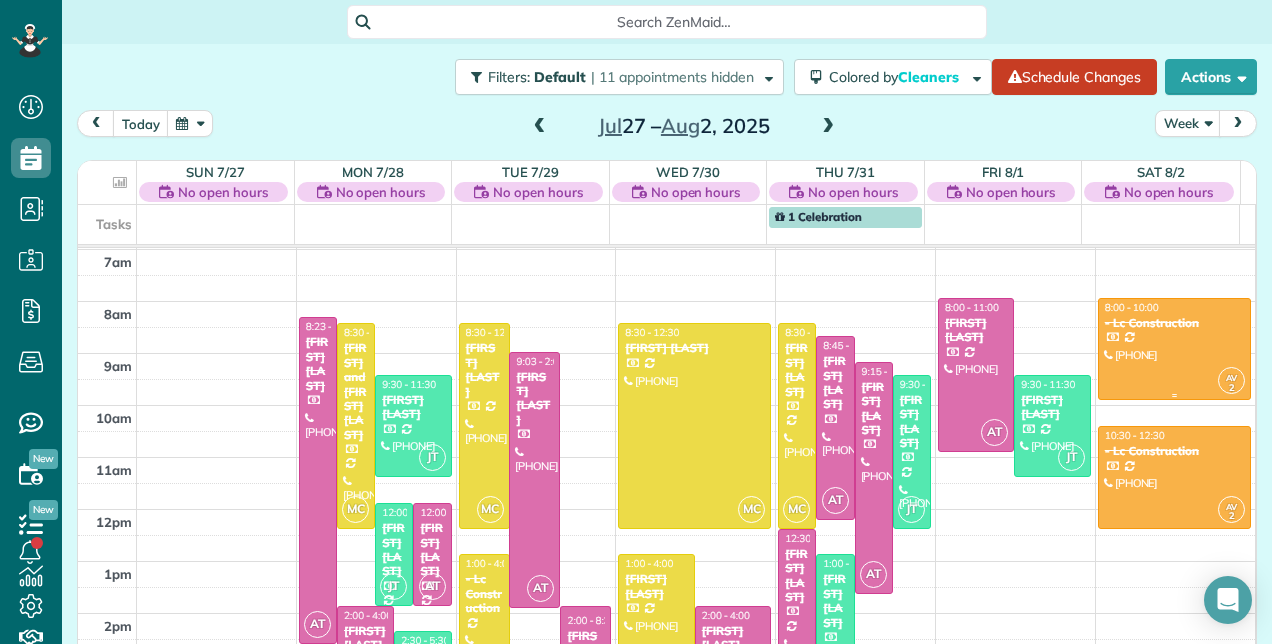 click at bounding box center [1174, 349] 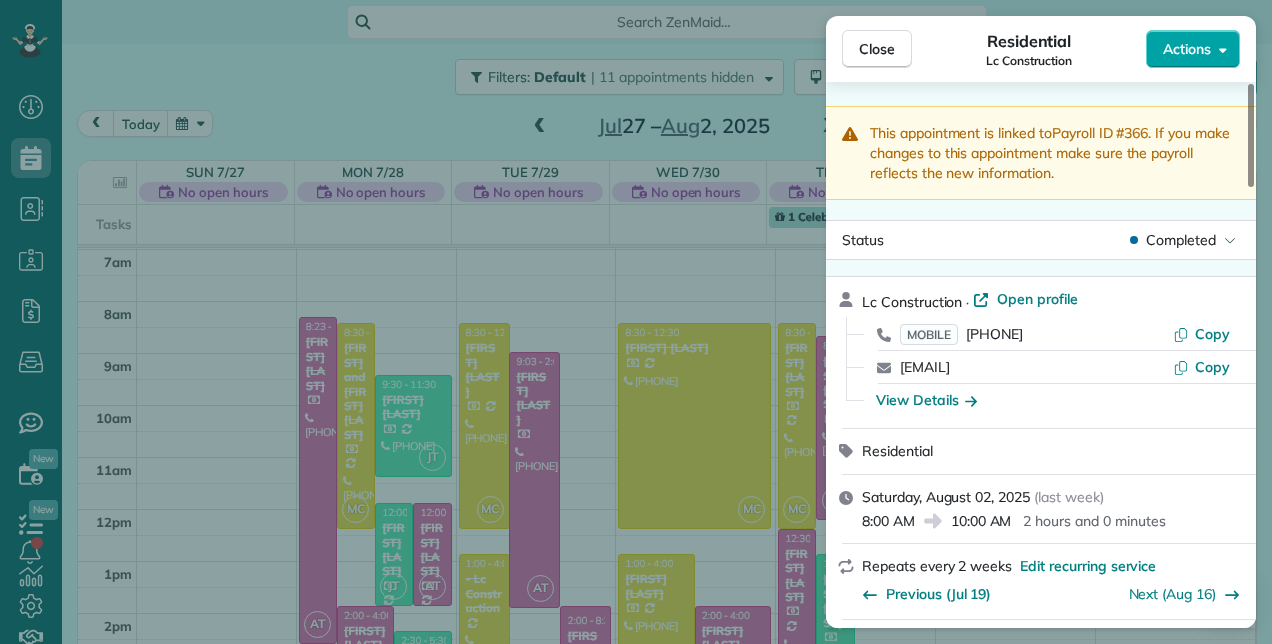 click on "Actions" at bounding box center (1187, 49) 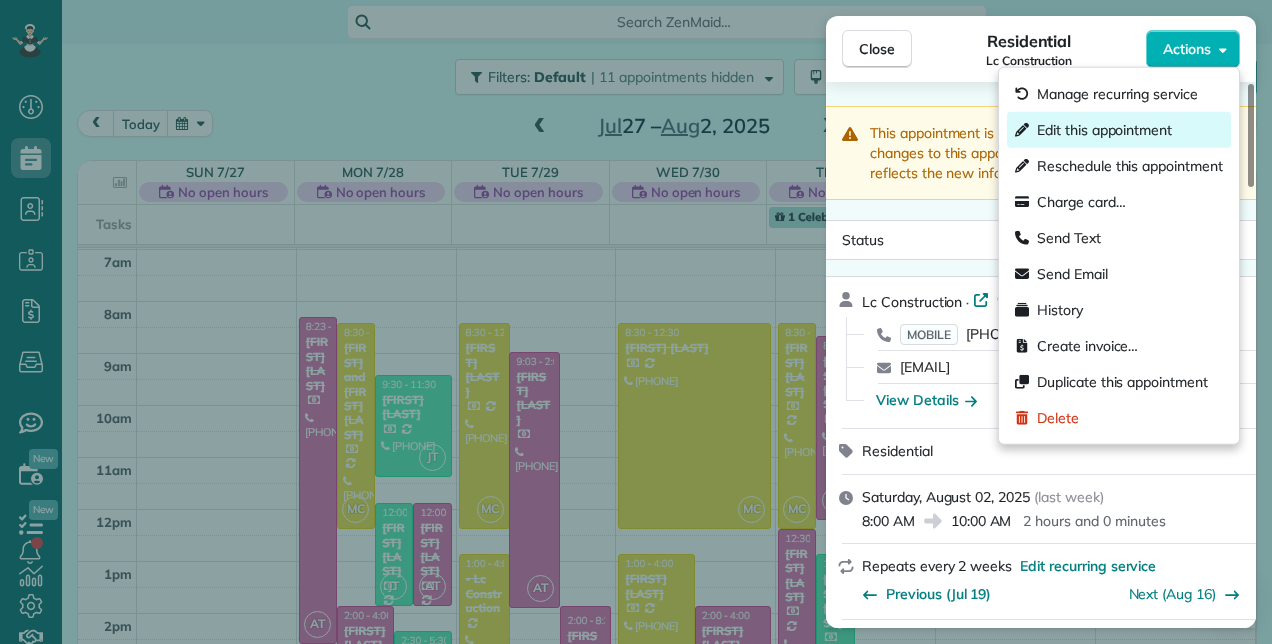 click on "Edit this appointment" at bounding box center [1104, 130] 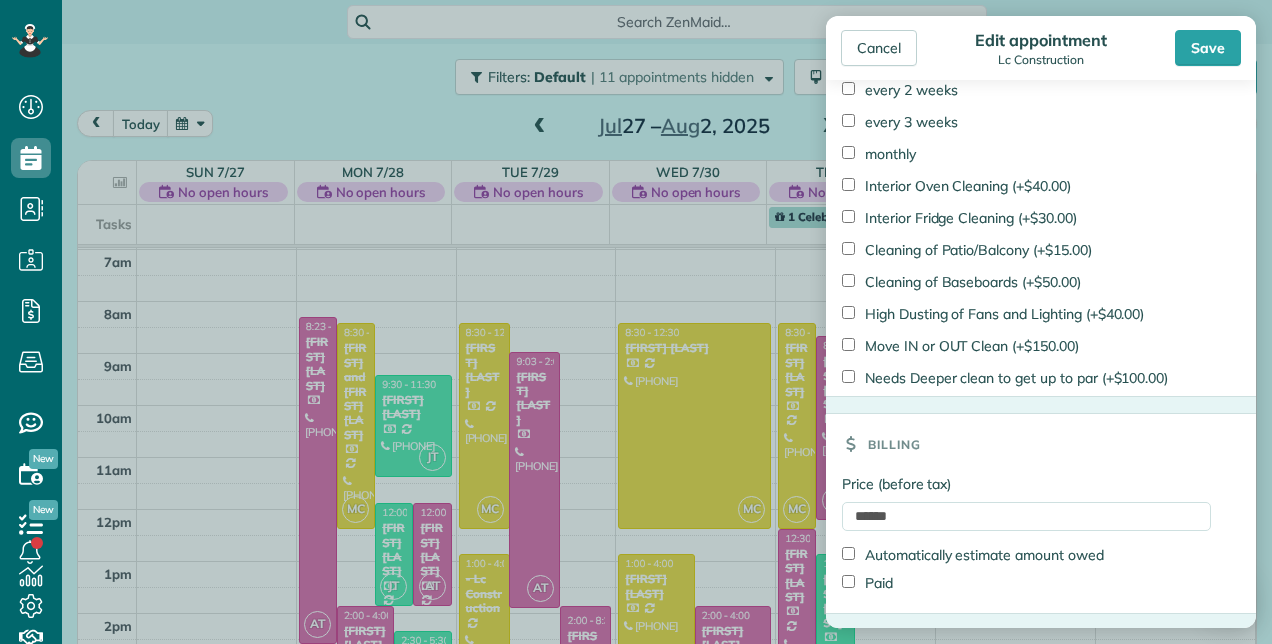 scroll, scrollTop: 1465, scrollLeft: 0, axis: vertical 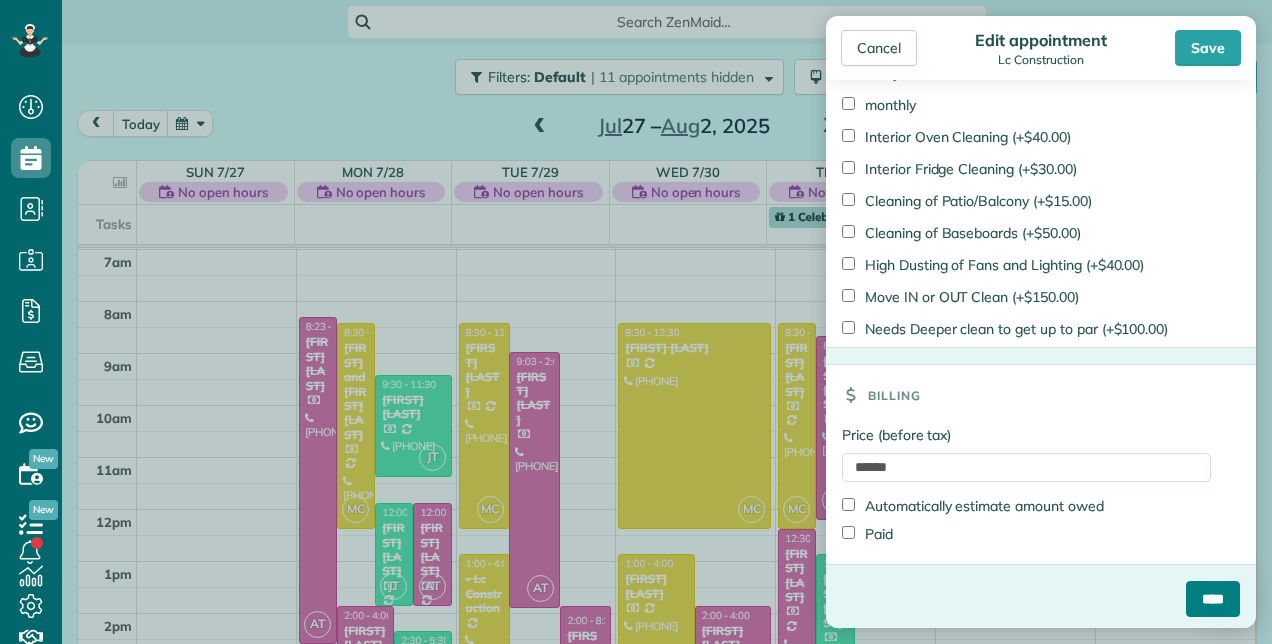 click on "****" at bounding box center (1213, 599) 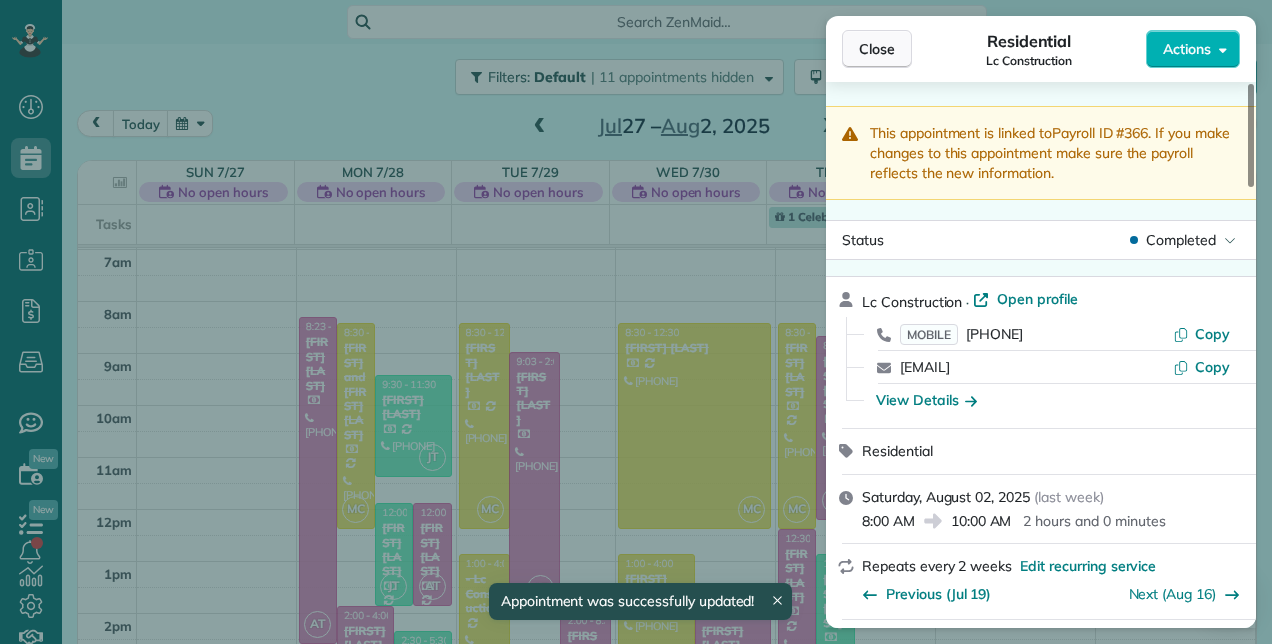 click on "Close" at bounding box center [877, 49] 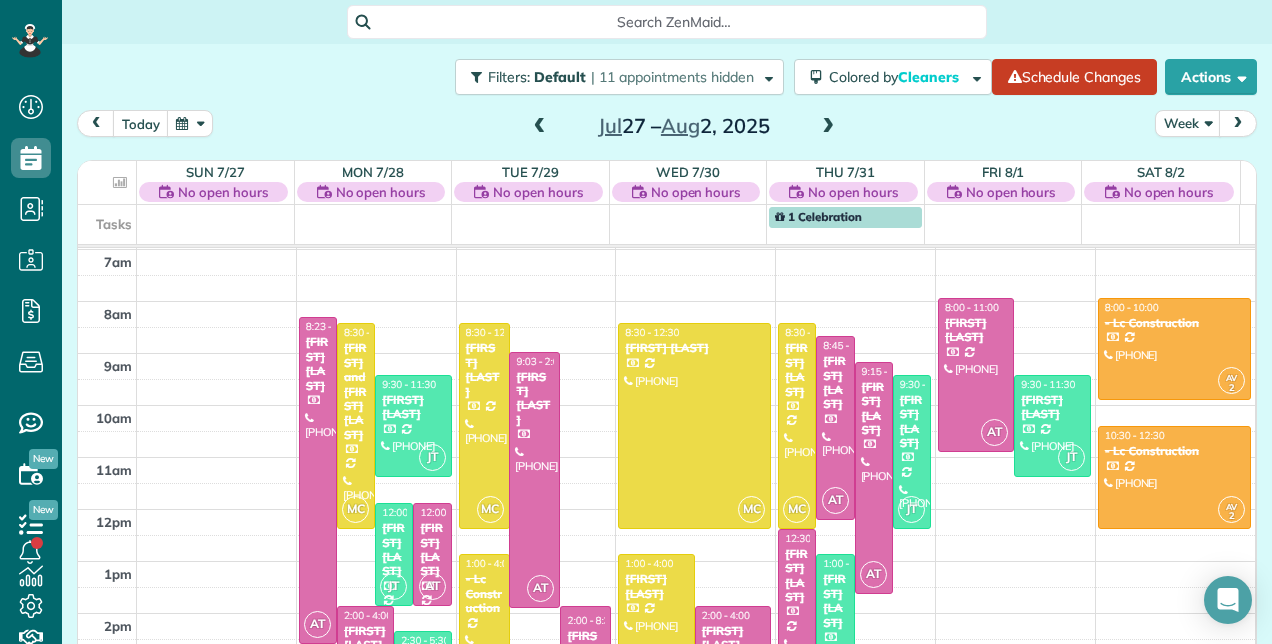 click at bounding box center (828, 127) 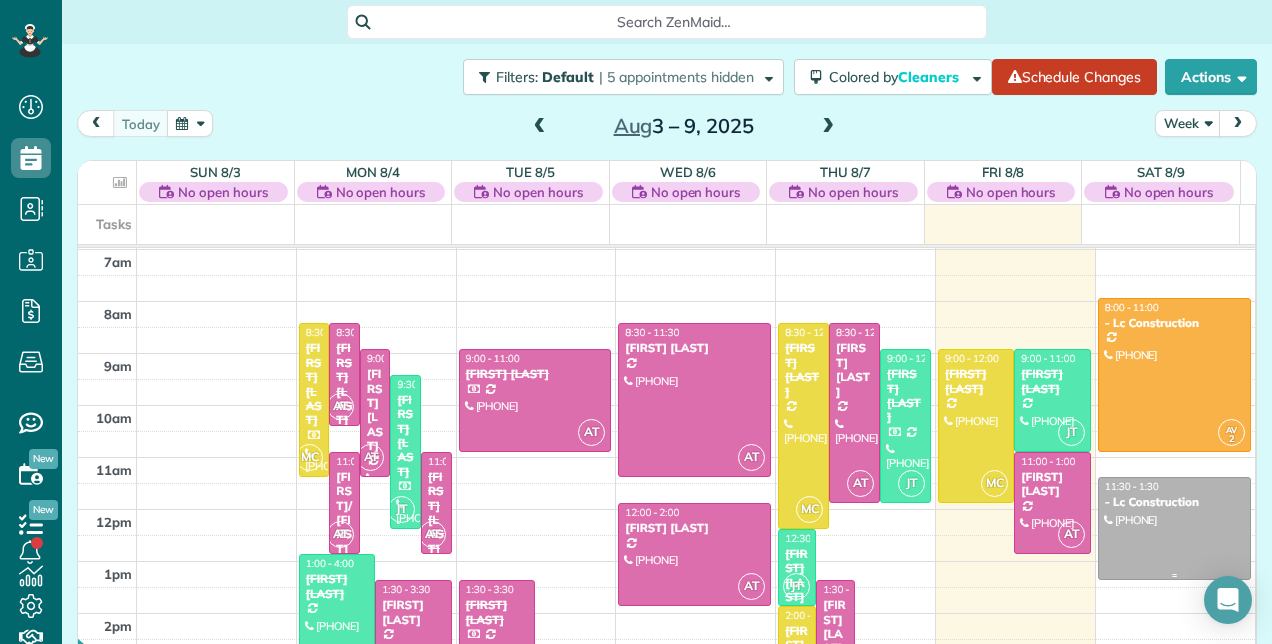 click on "- Lc Construction" at bounding box center (1174, 502) 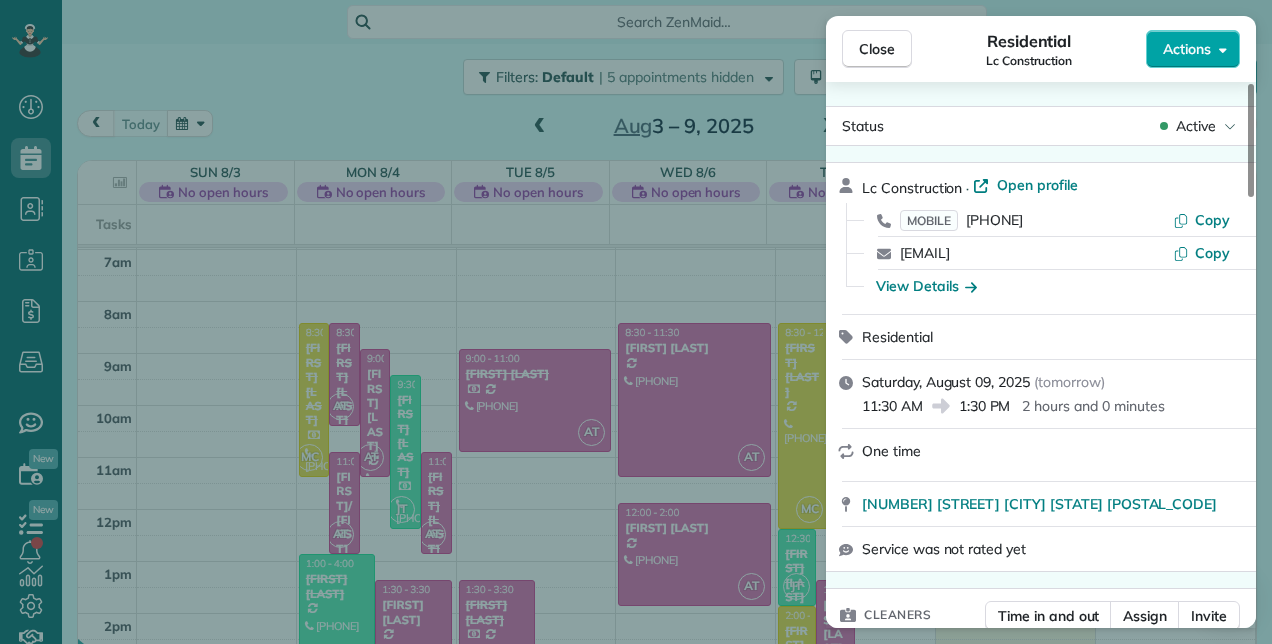 click on "Actions" at bounding box center [1187, 49] 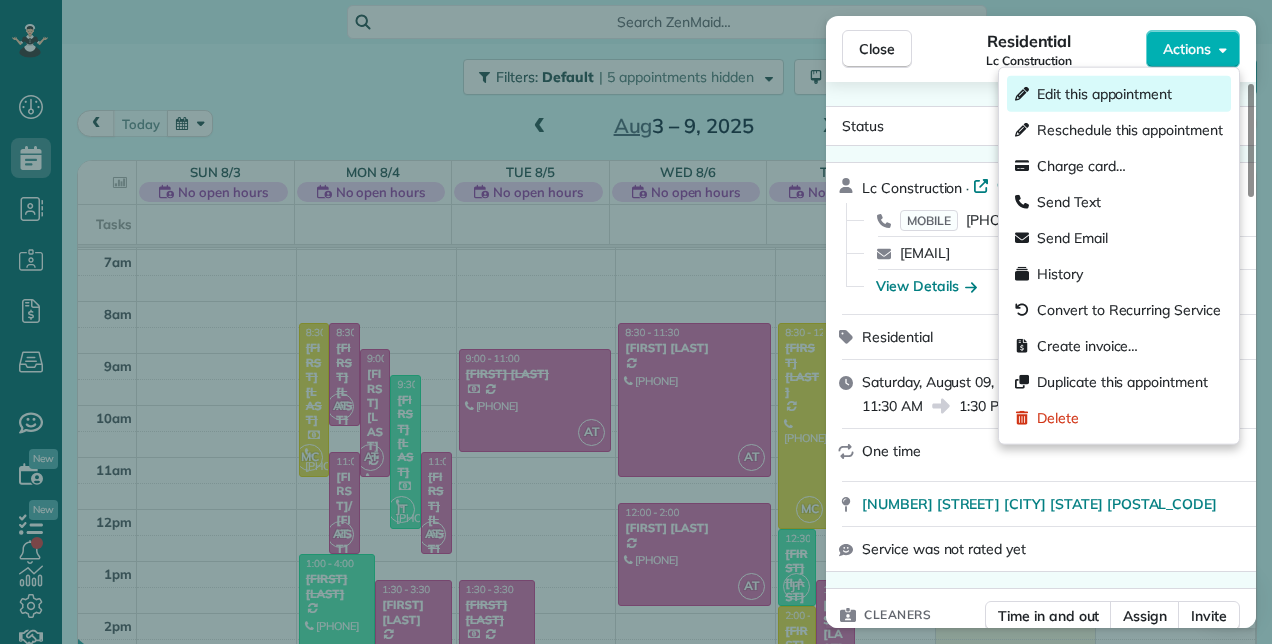 click on "Edit this appointment" at bounding box center [1104, 94] 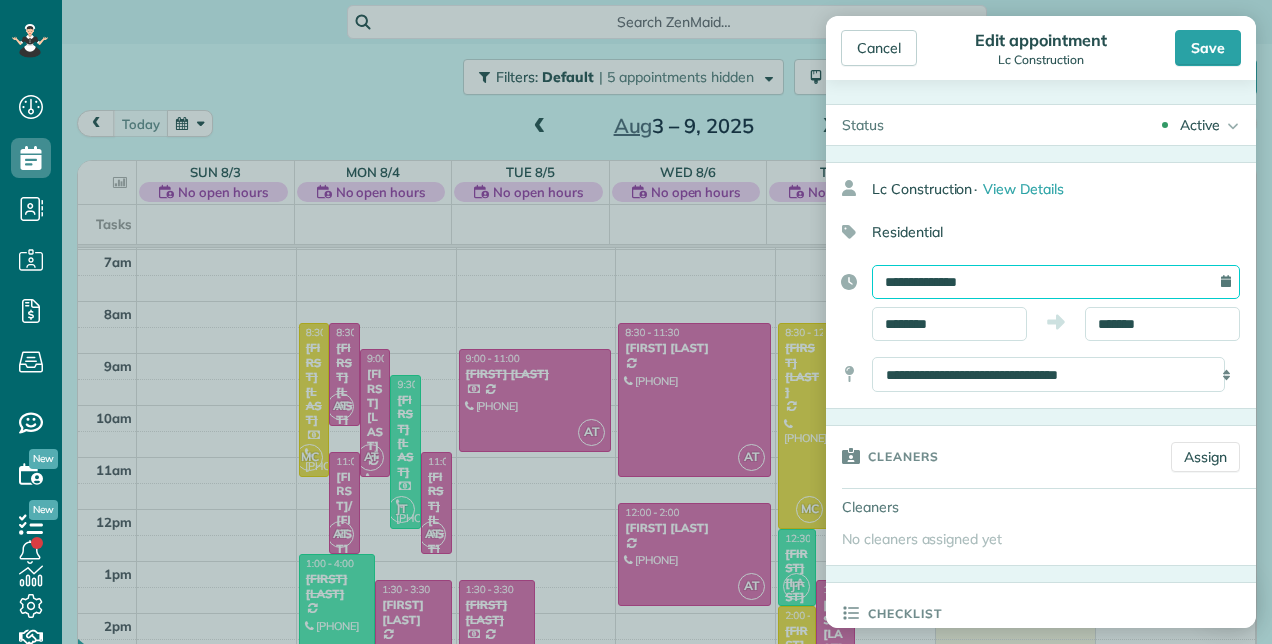 click on "**********" at bounding box center (1056, 282) 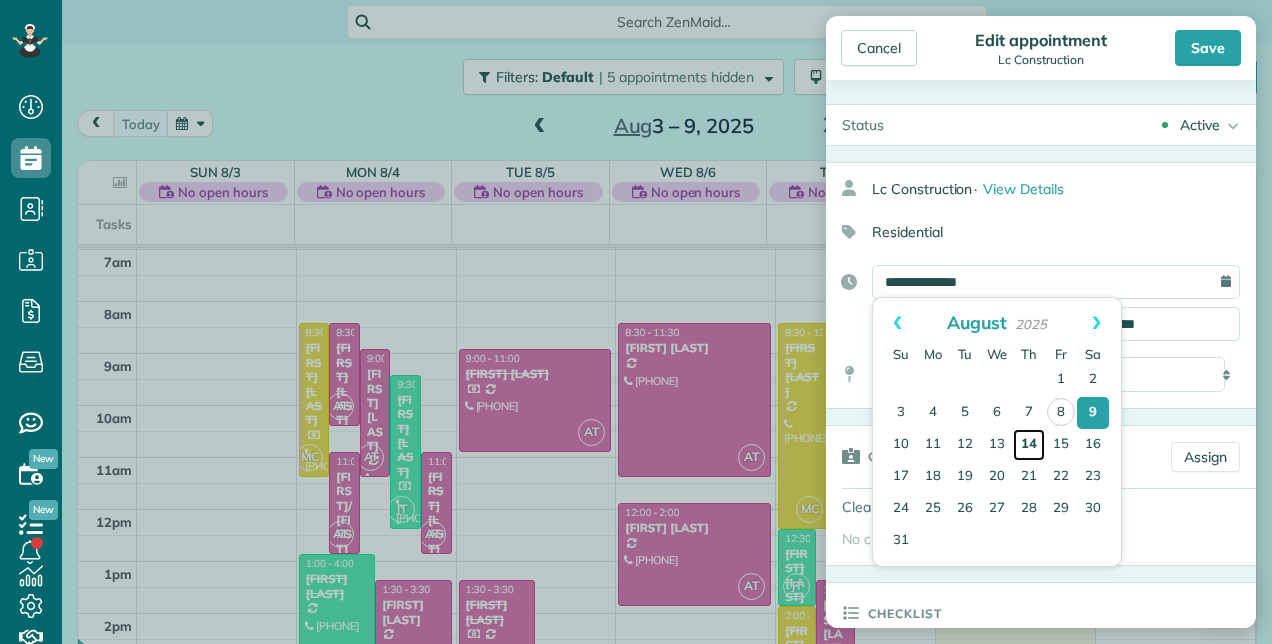 click on "14" at bounding box center [1029, 445] 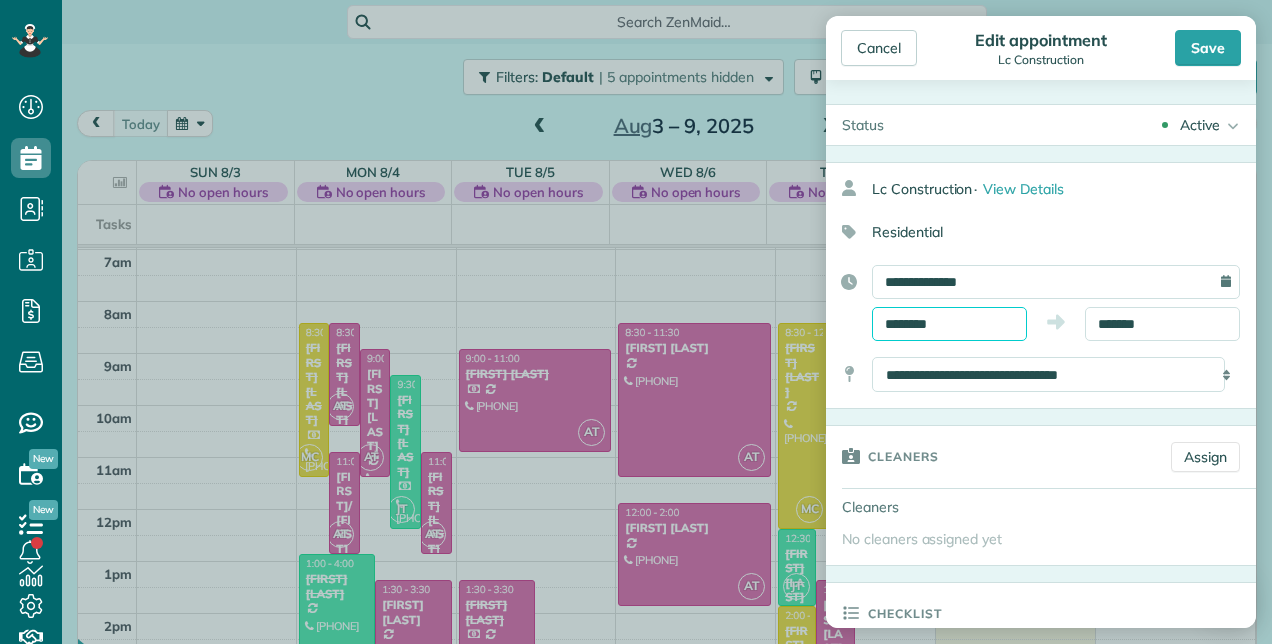 click on "********" at bounding box center (949, 324) 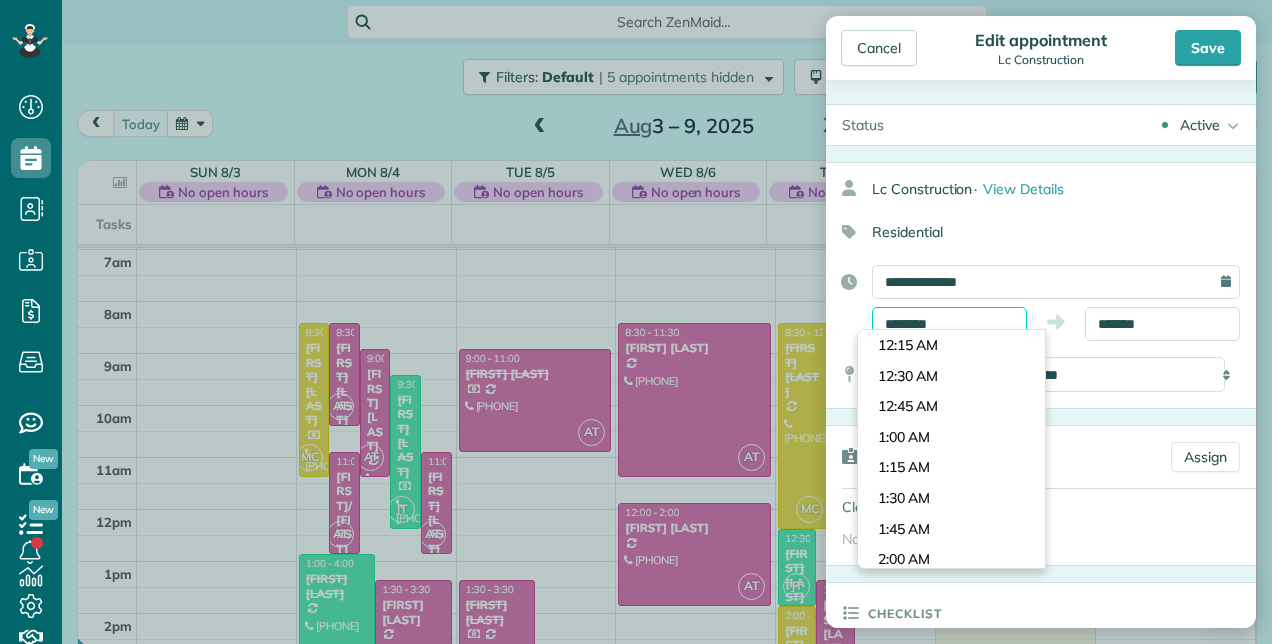 scroll, scrollTop: 1343, scrollLeft: 0, axis: vertical 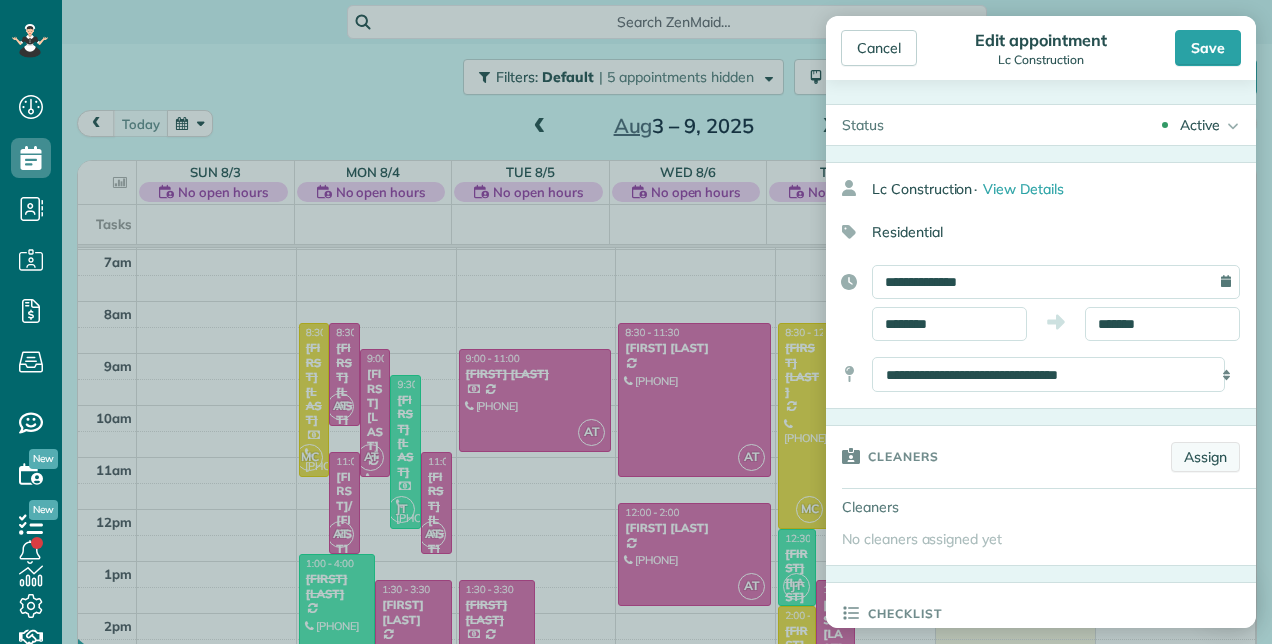 click on "Assign" at bounding box center (1205, 457) 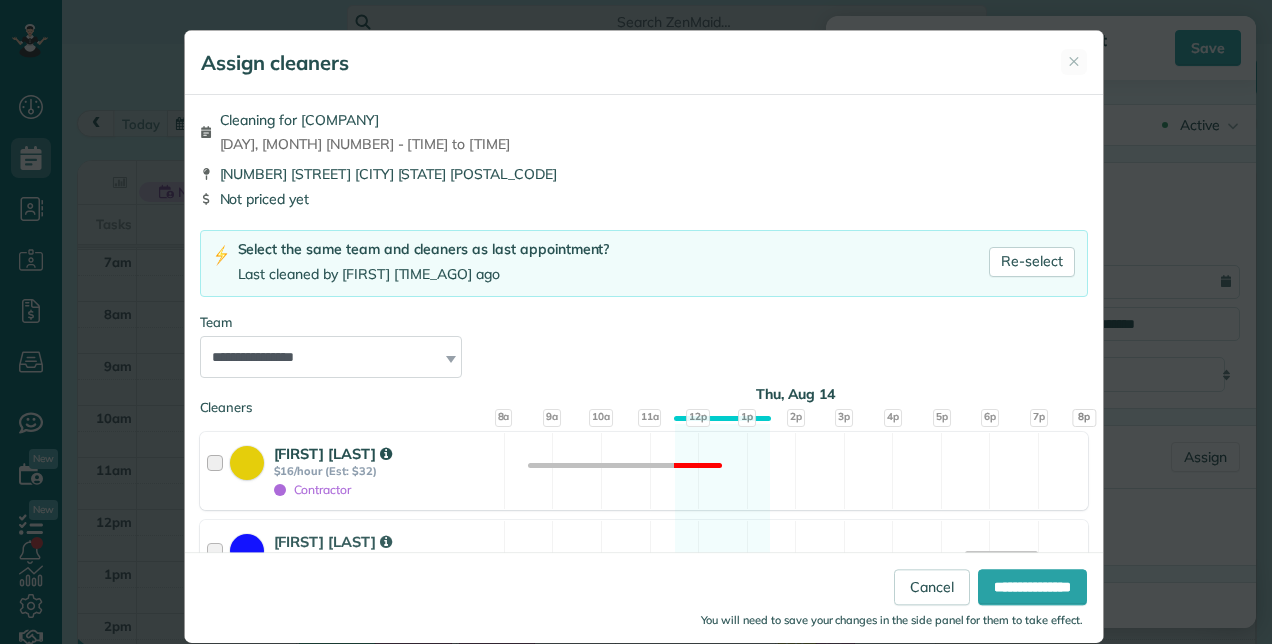 scroll, scrollTop: 440, scrollLeft: 0, axis: vertical 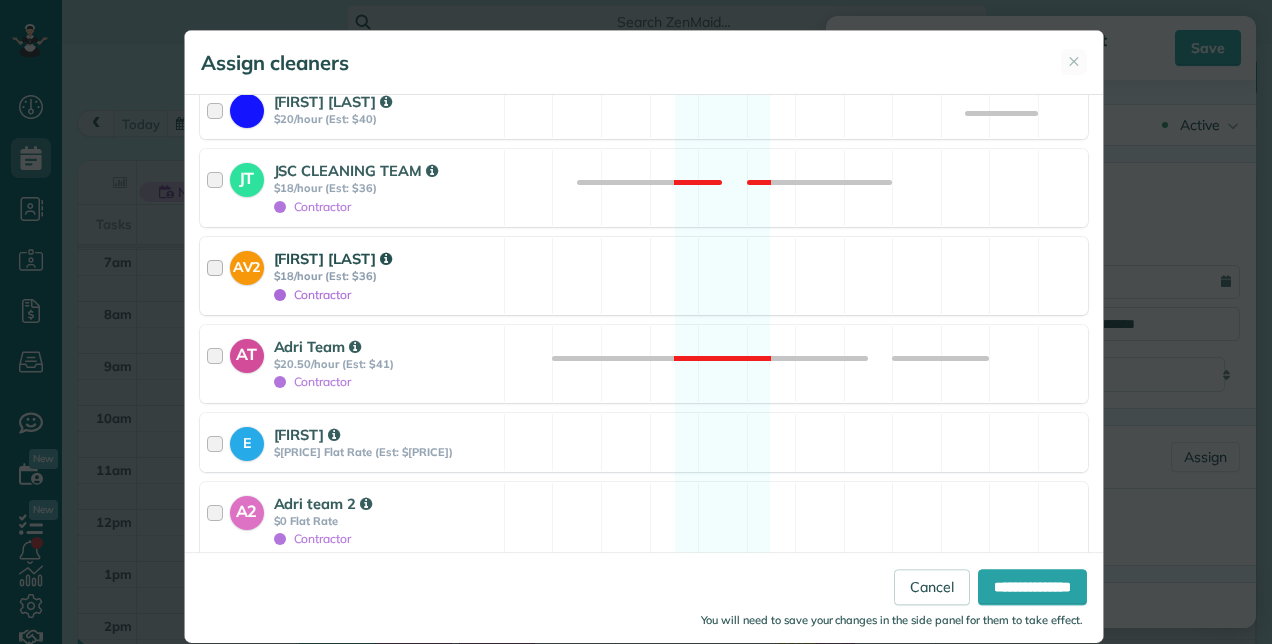click on "Contractor" at bounding box center (313, 294) 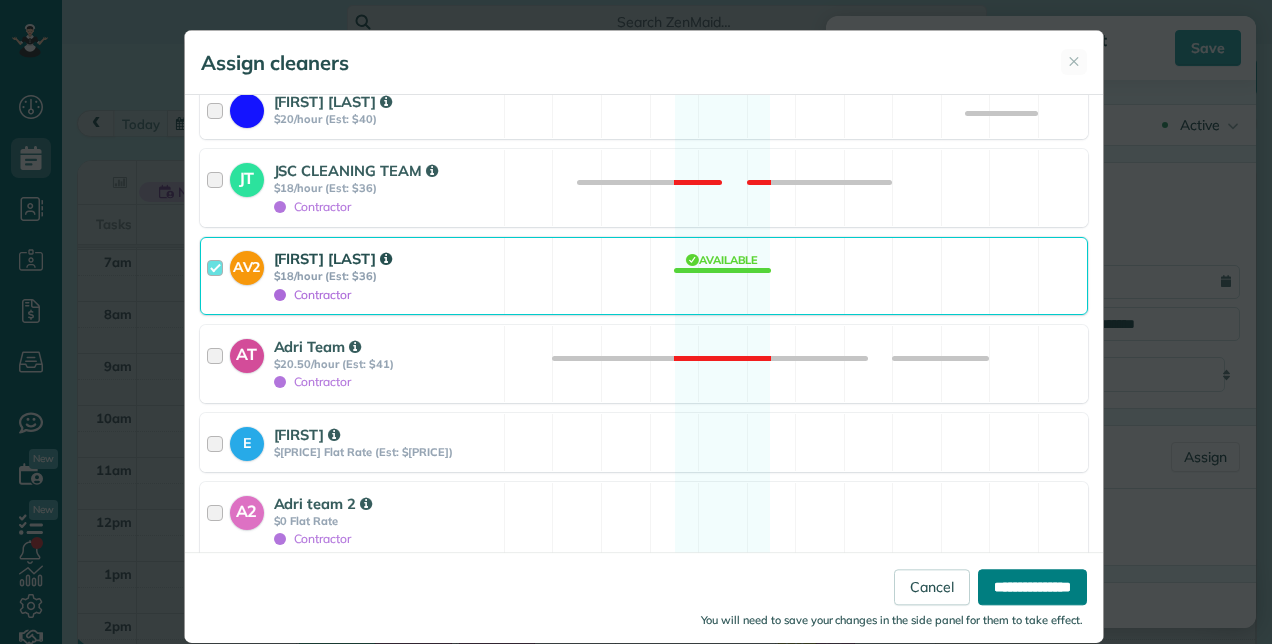 click on "**********" at bounding box center (1032, 587) 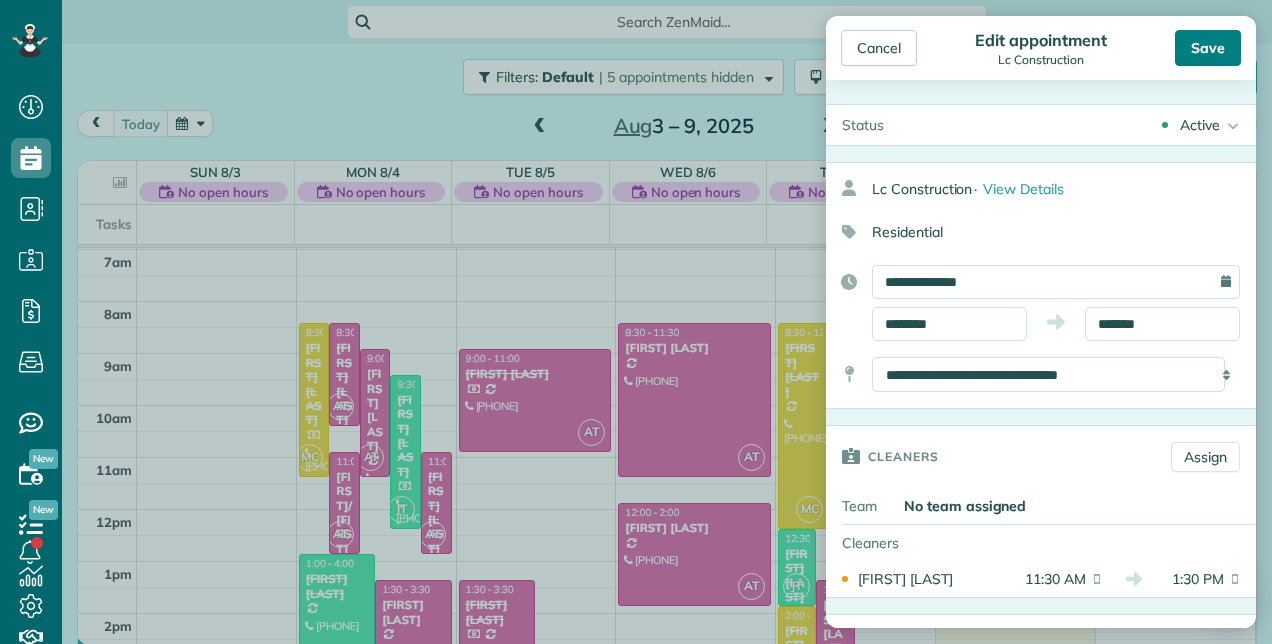 click on "Save" at bounding box center [1208, 48] 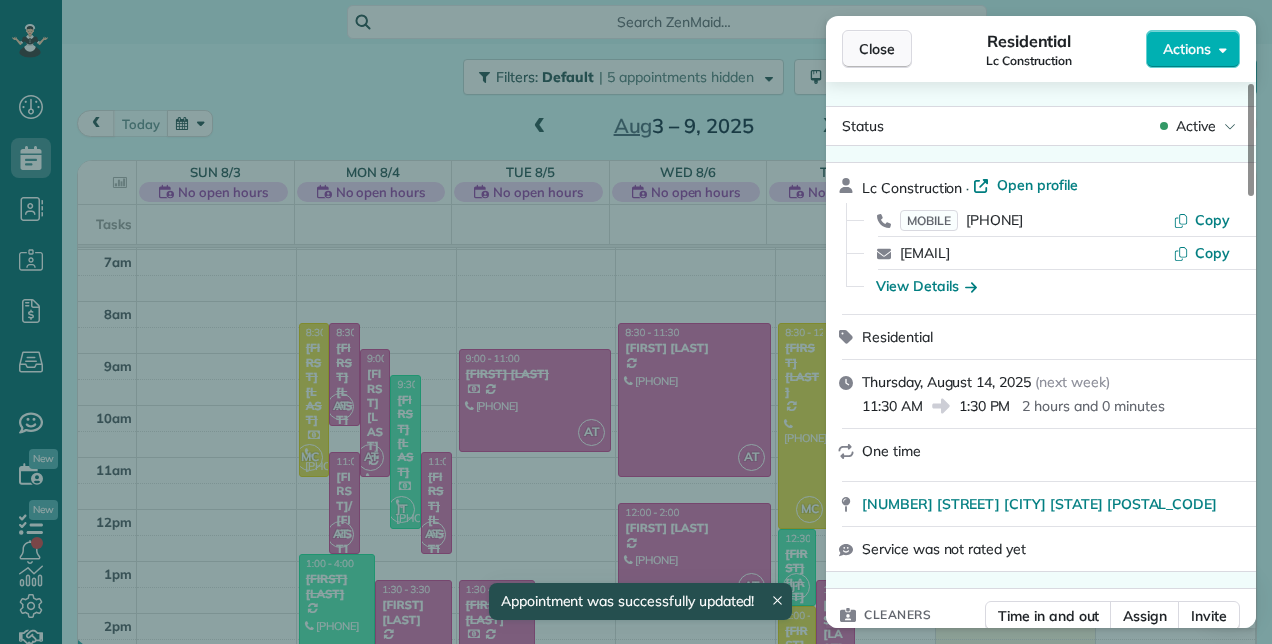 click on "Close" at bounding box center (877, 49) 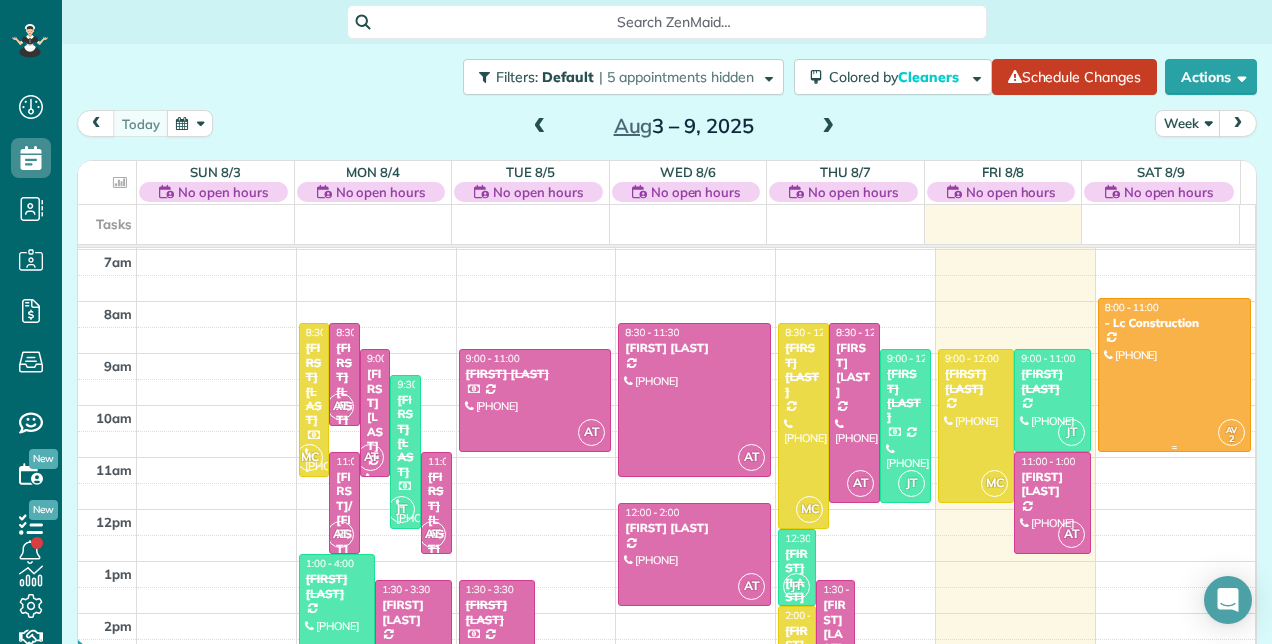 click at bounding box center (1174, 375) 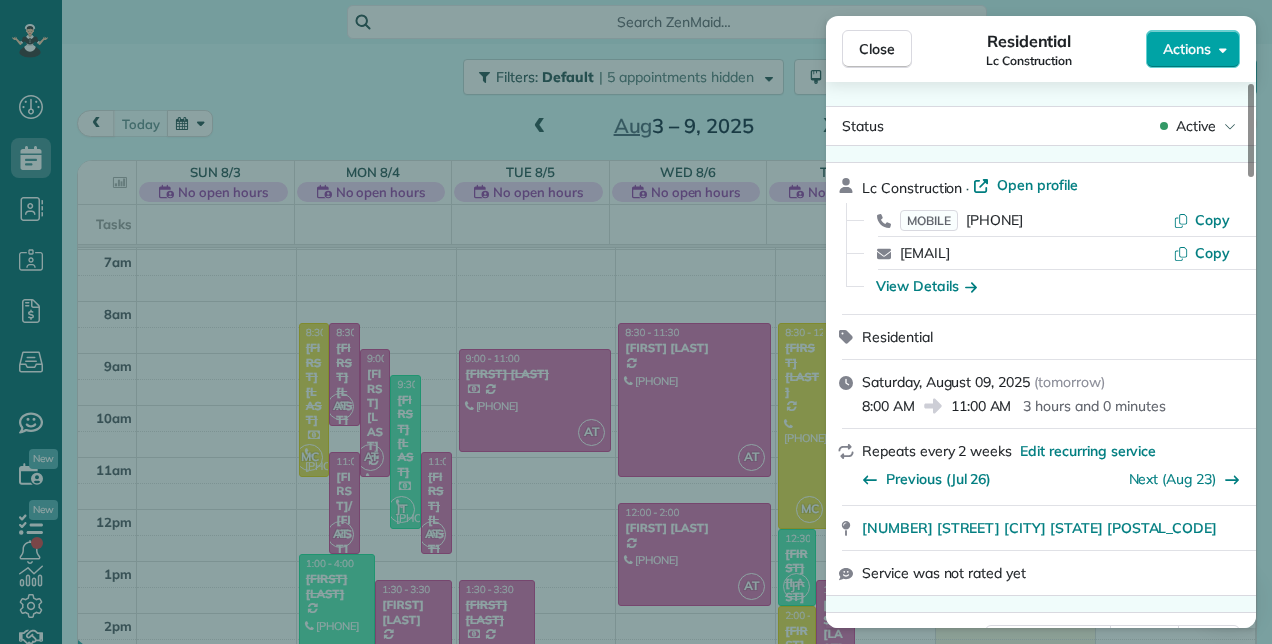 click 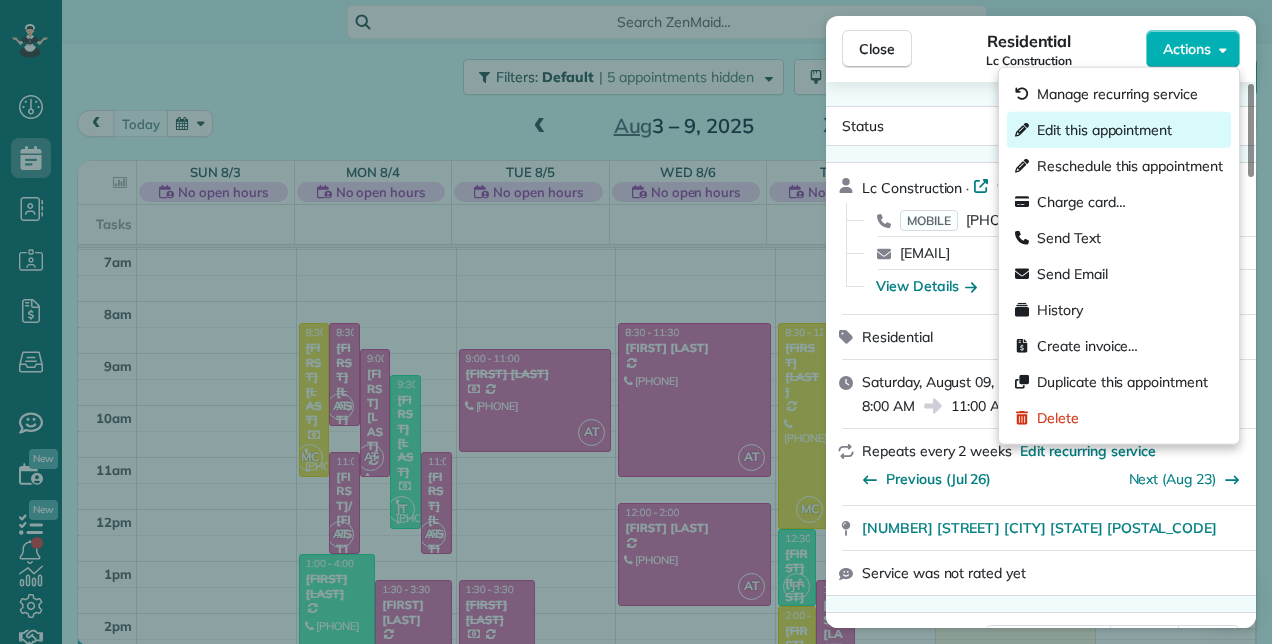 click on "Edit this appointment" at bounding box center (1104, 130) 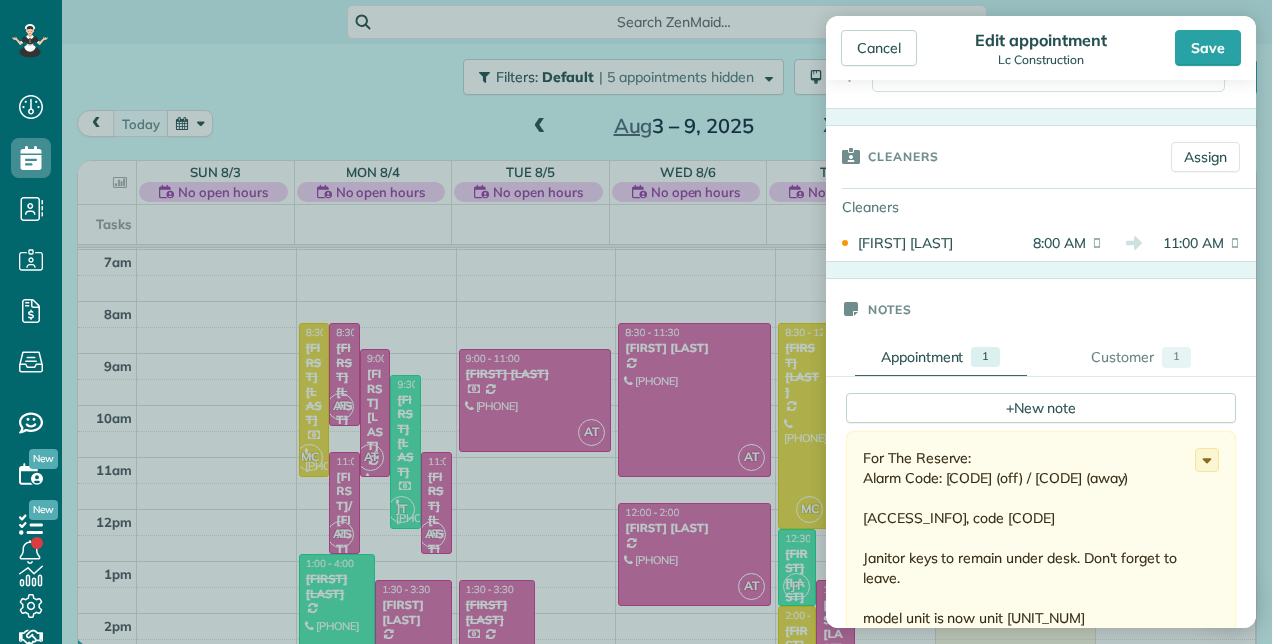 scroll, scrollTop: 0, scrollLeft: 0, axis: both 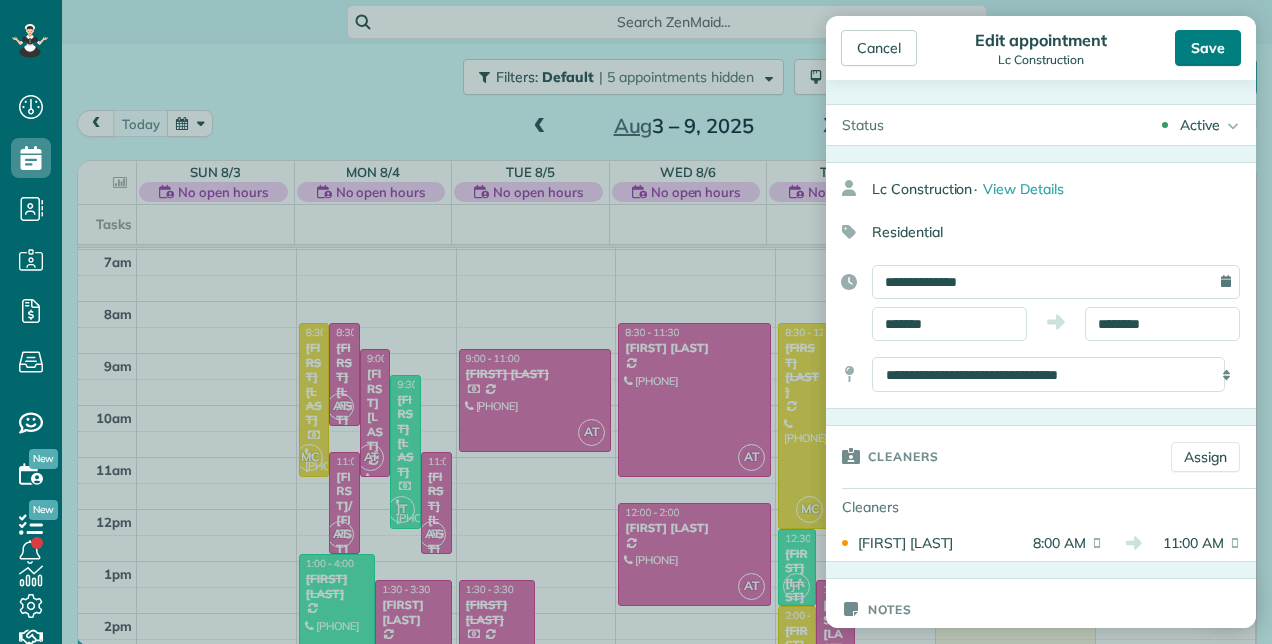 click on "Save" at bounding box center [1208, 48] 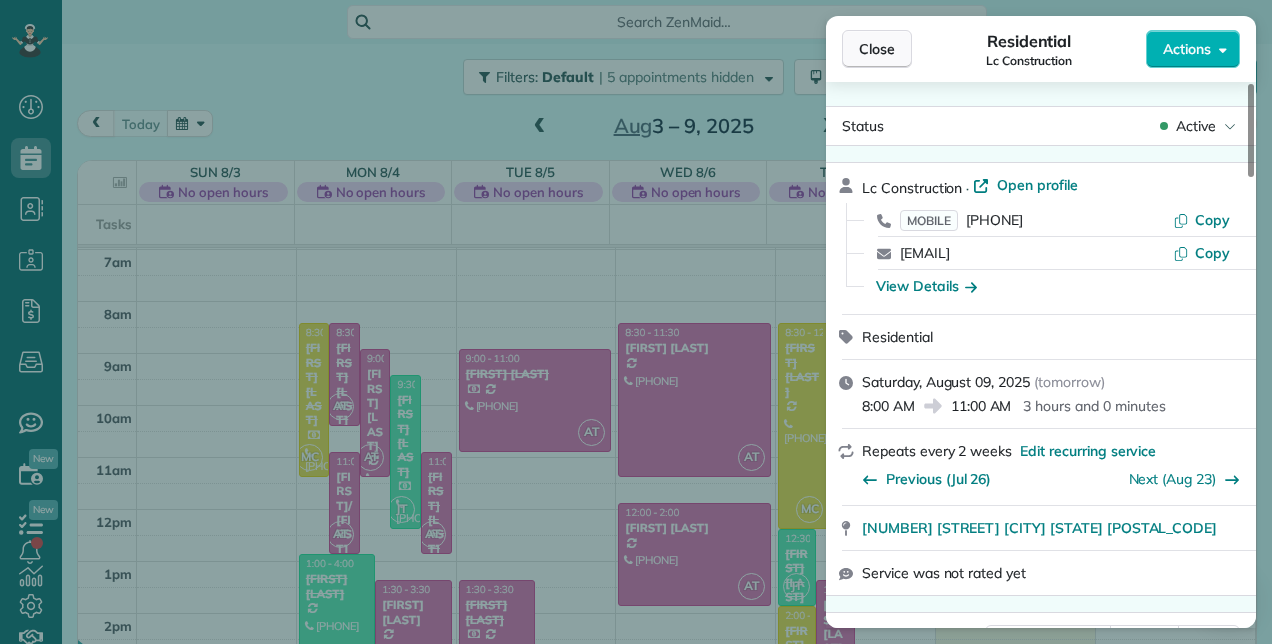 click on "Close" at bounding box center (877, 49) 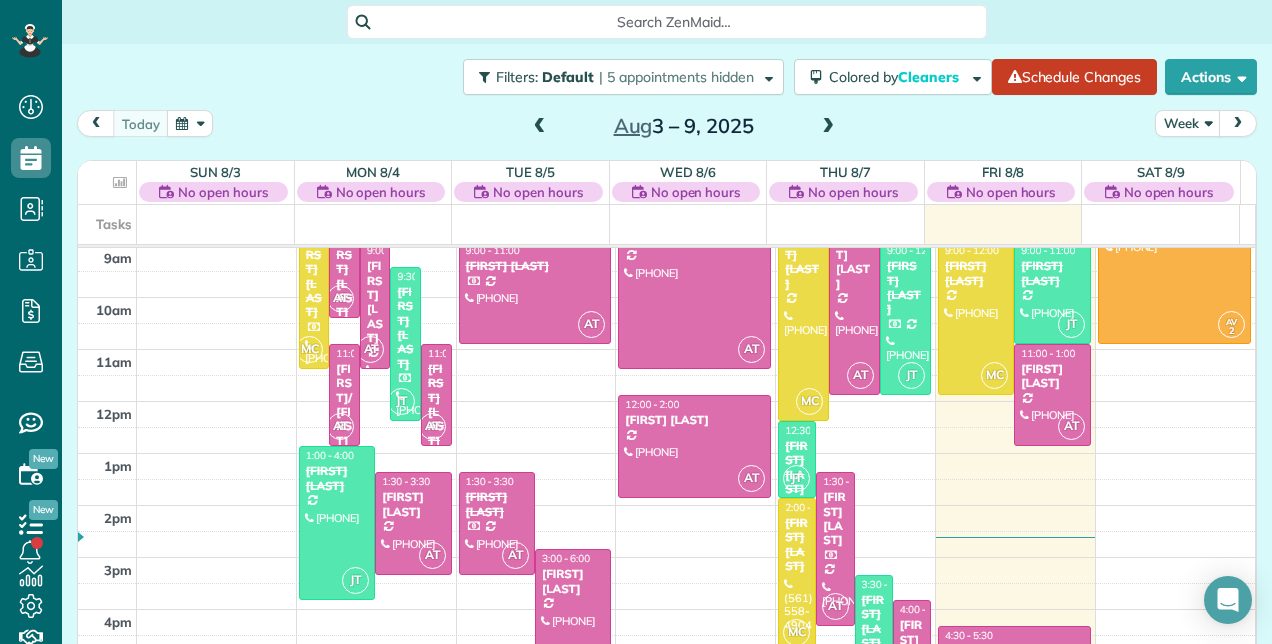 scroll, scrollTop: 448, scrollLeft: 0, axis: vertical 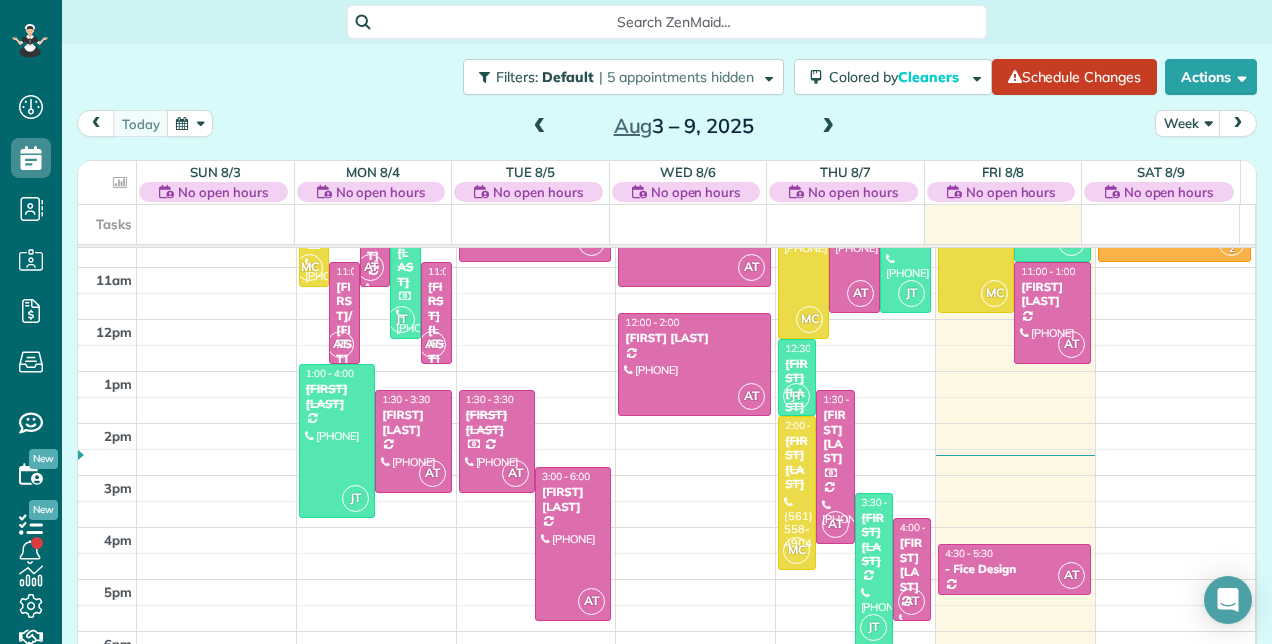 click at bounding box center (828, 127) 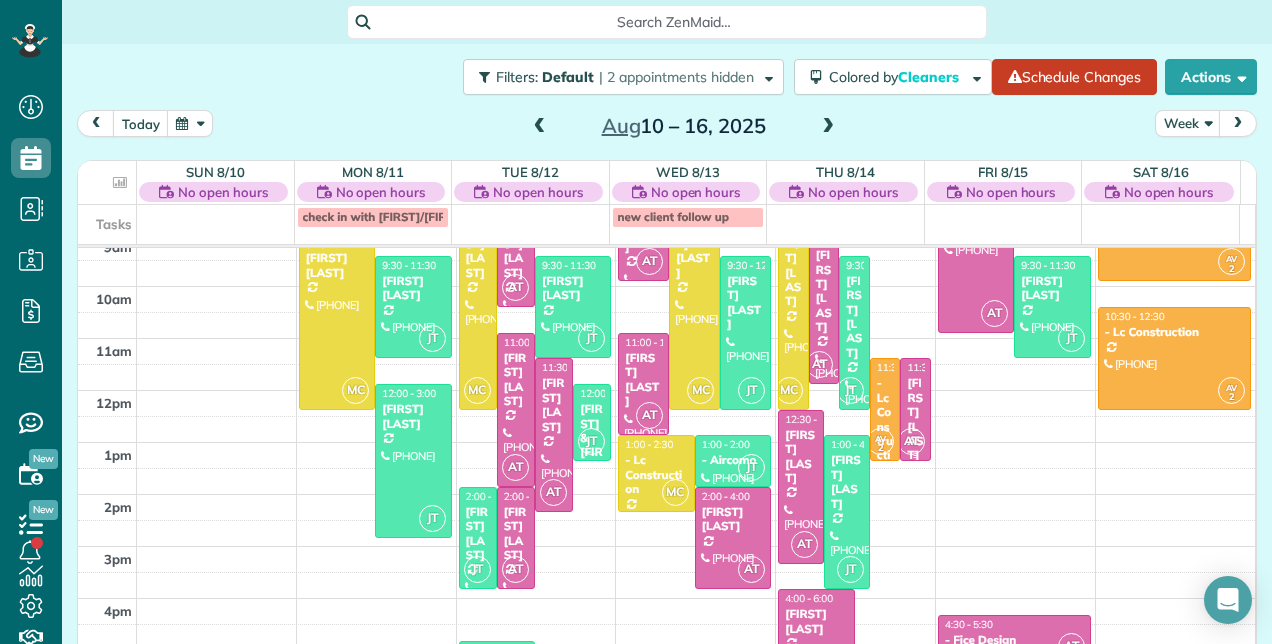 scroll, scrollTop: 448, scrollLeft: 0, axis: vertical 